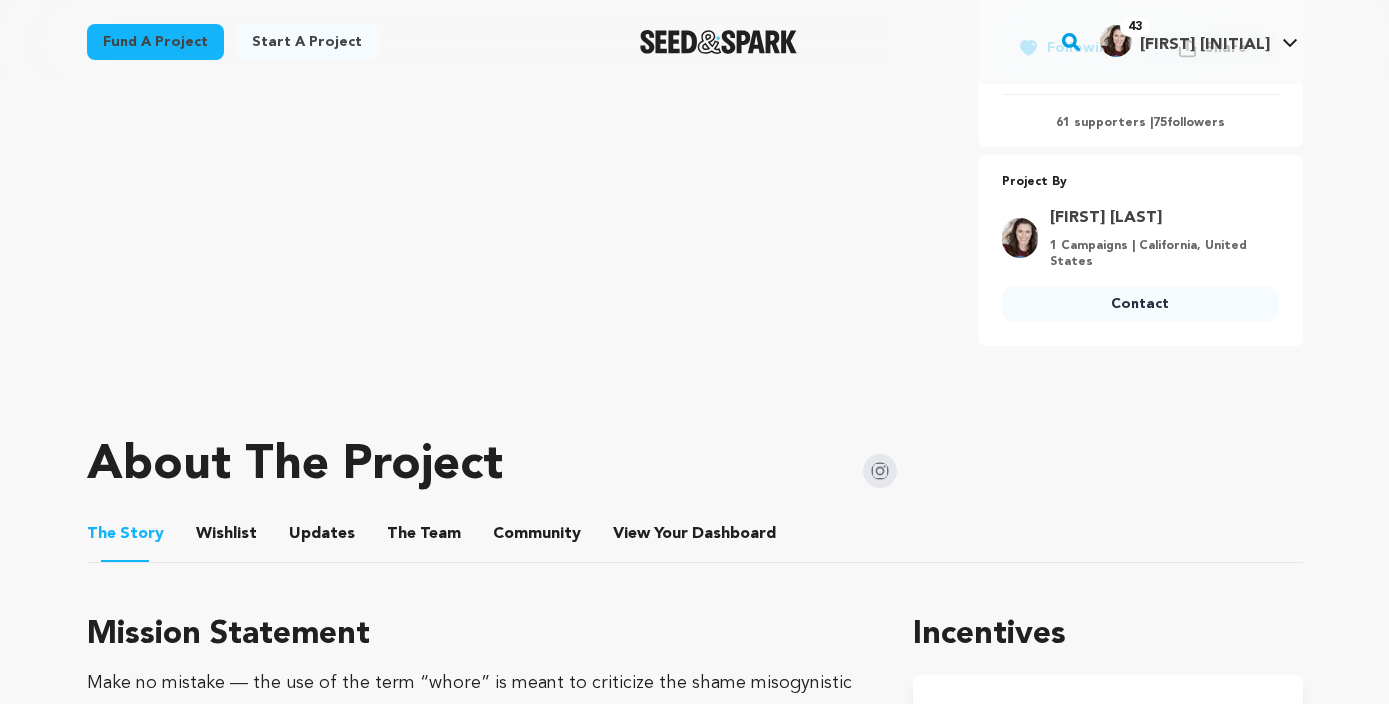 scroll, scrollTop: 0, scrollLeft: 0, axis: both 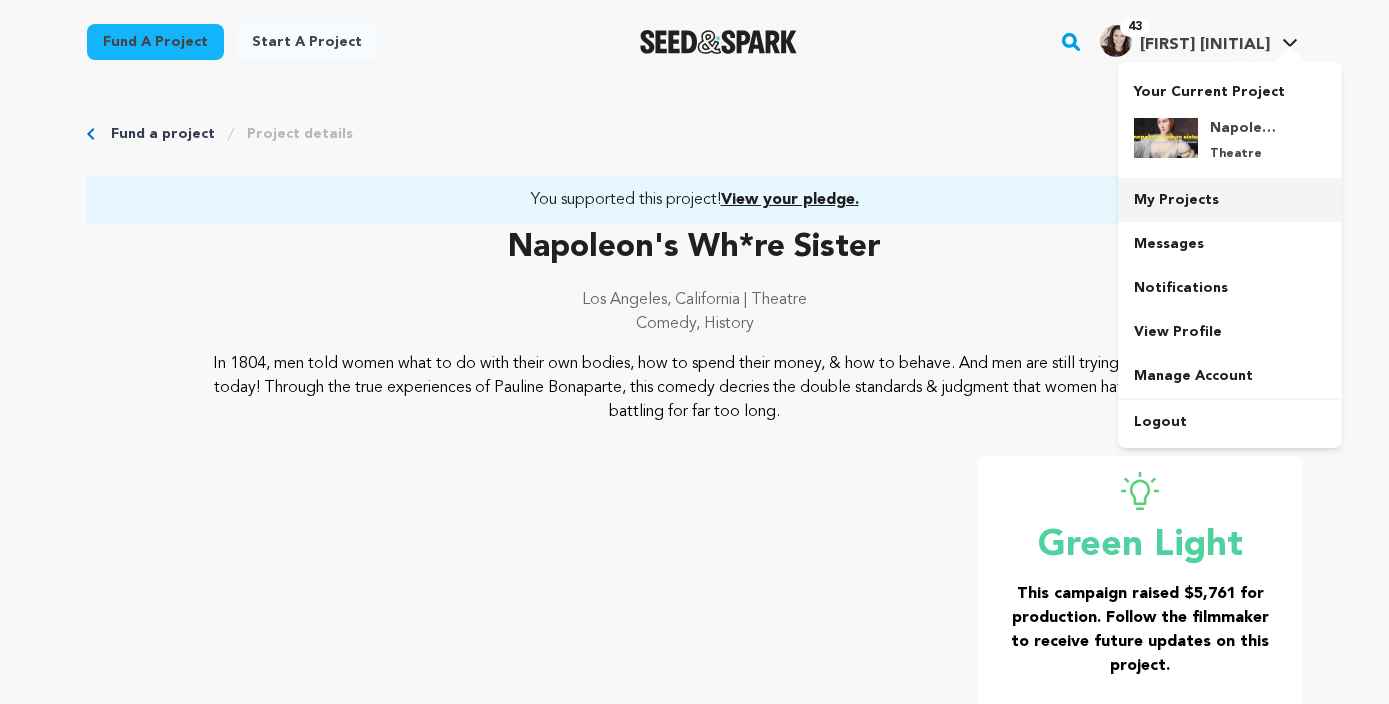 click on "My Projects" at bounding box center [1230, 200] 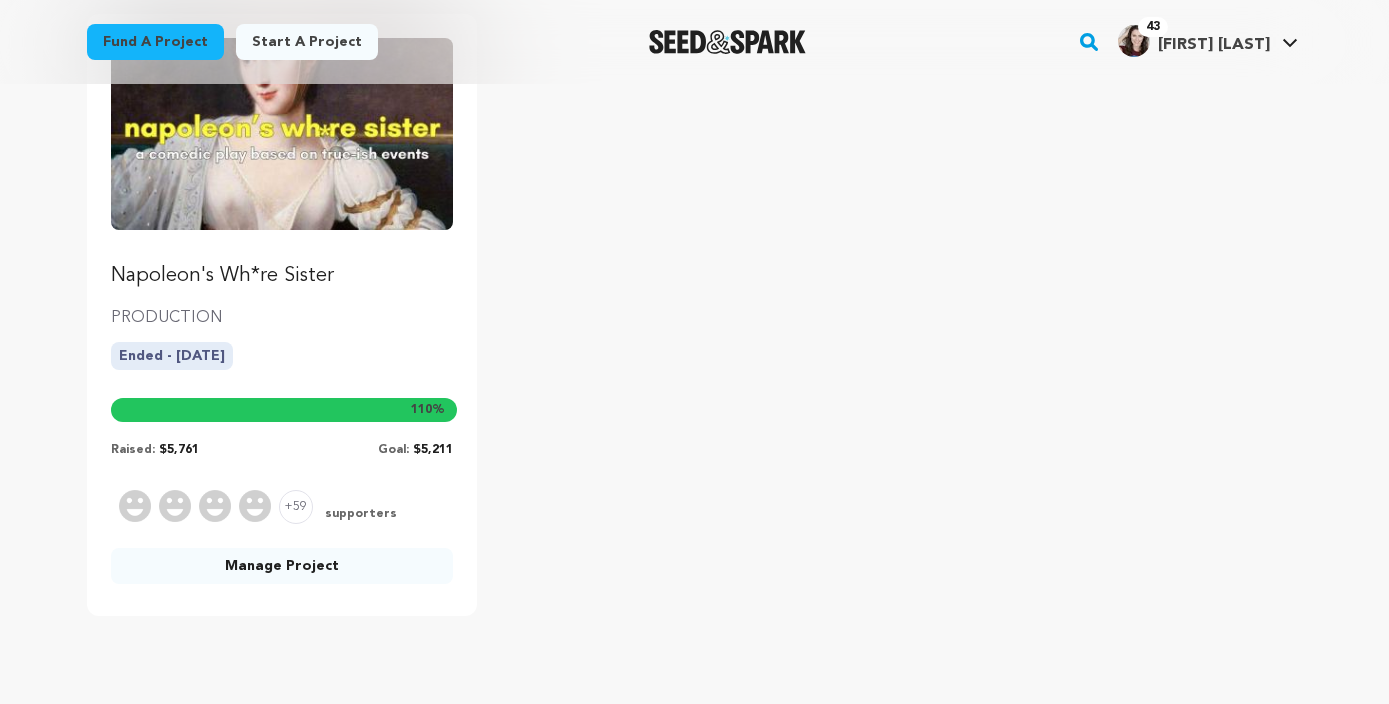 scroll, scrollTop: 292, scrollLeft: 0, axis: vertical 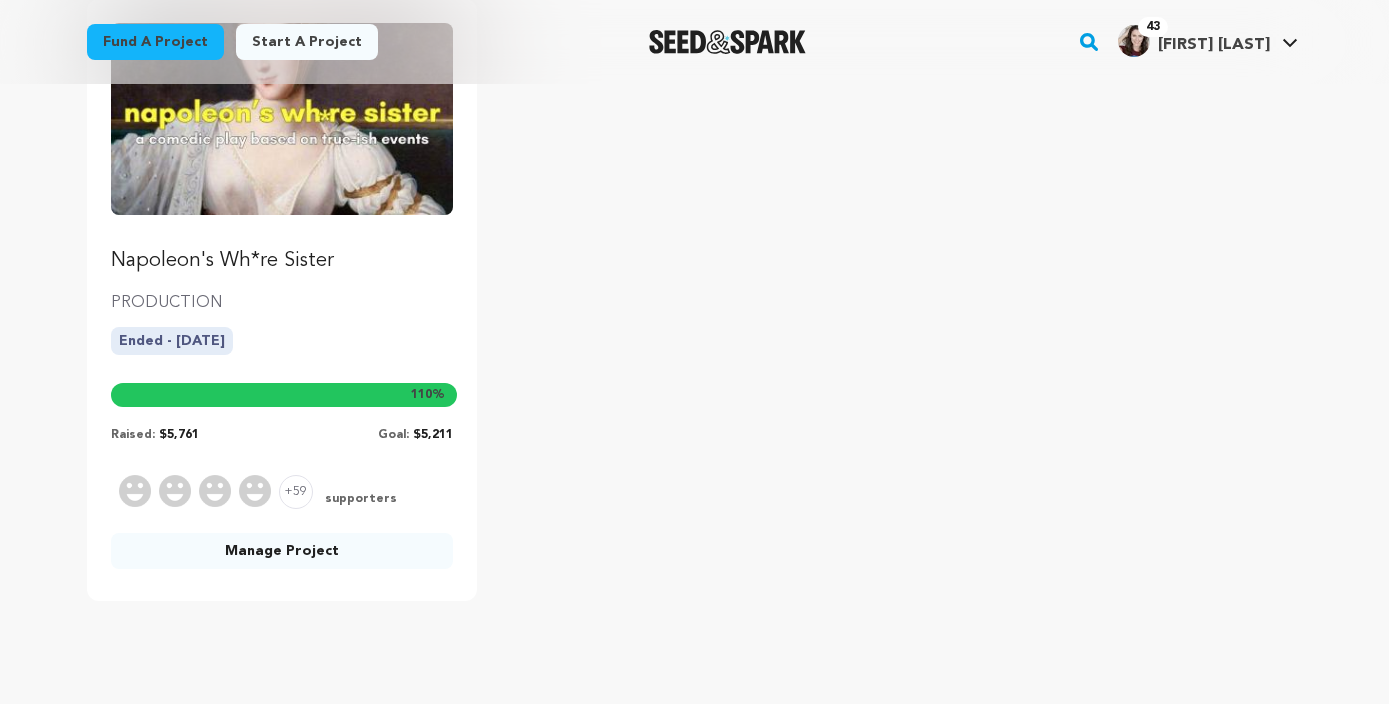 click at bounding box center [282, 119] 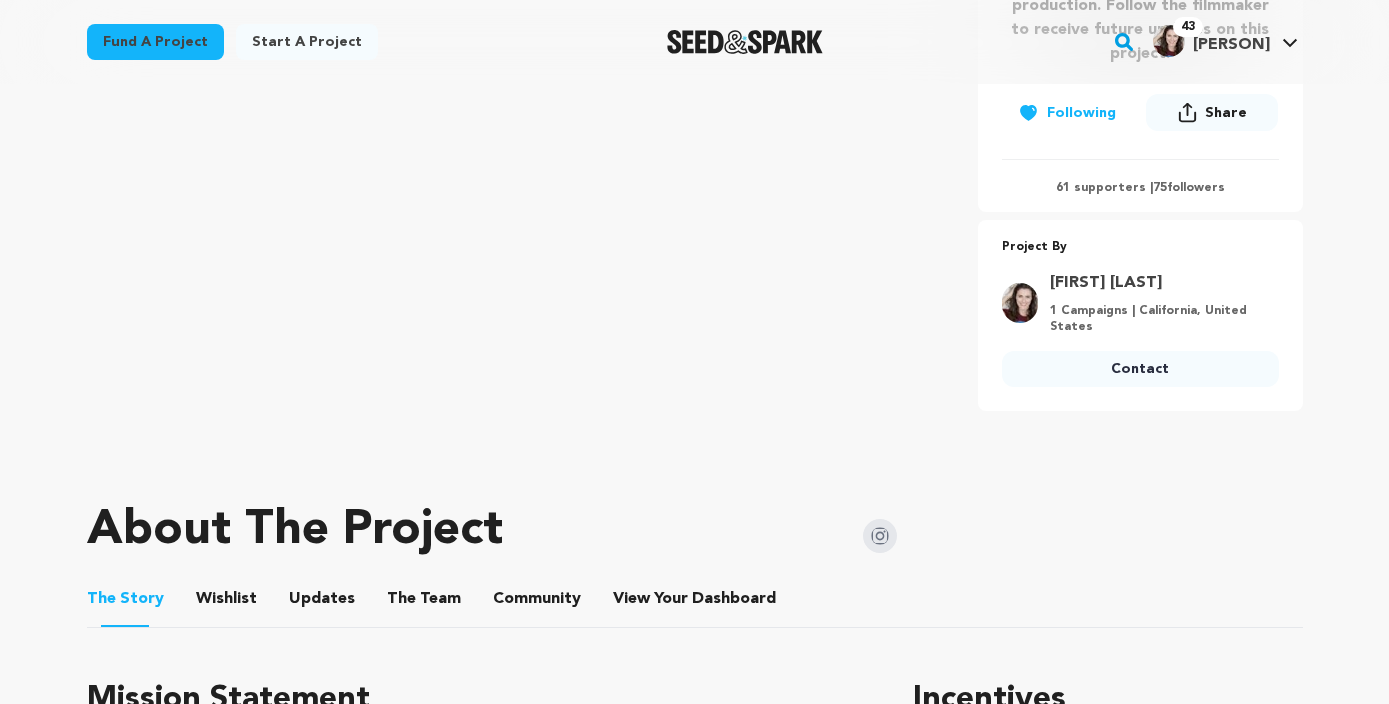 scroll, scrollTop: 616, scrollLeft: 0, axis: vertical 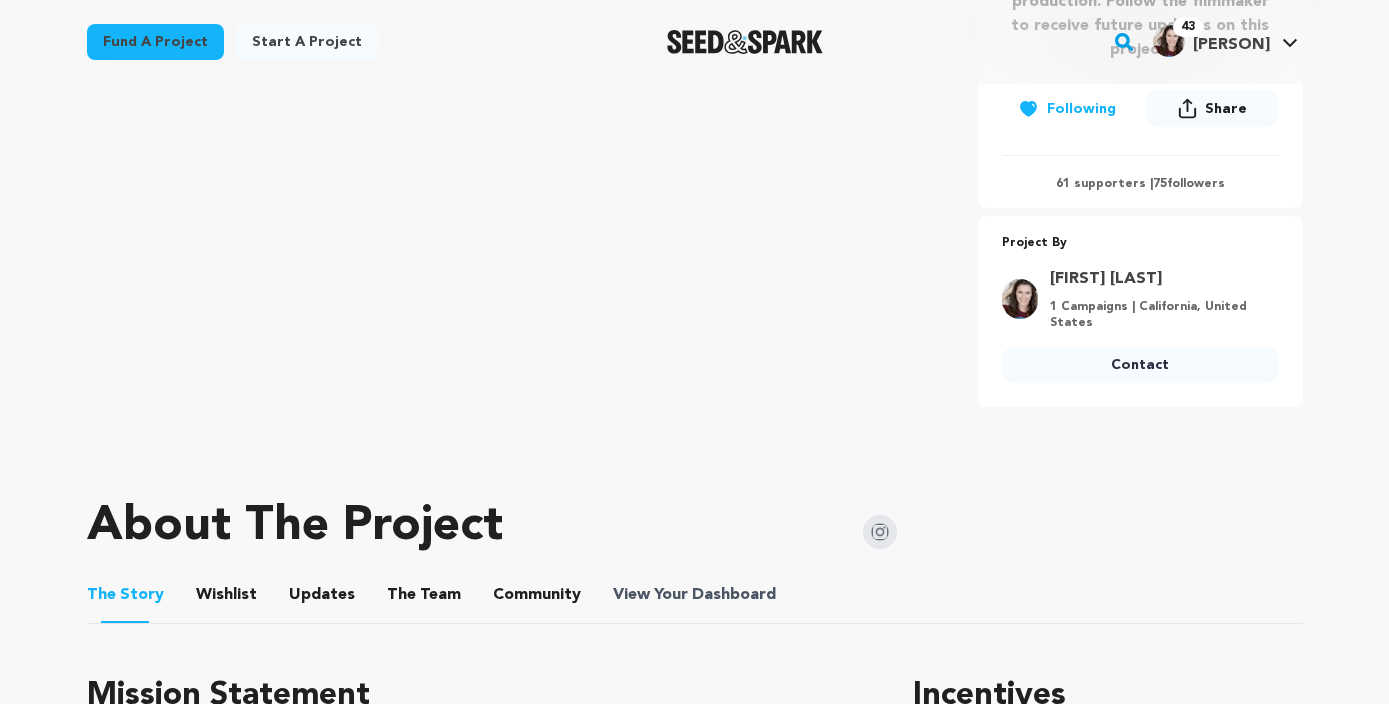click on "Dashboard" at bounding box center (734, 595) 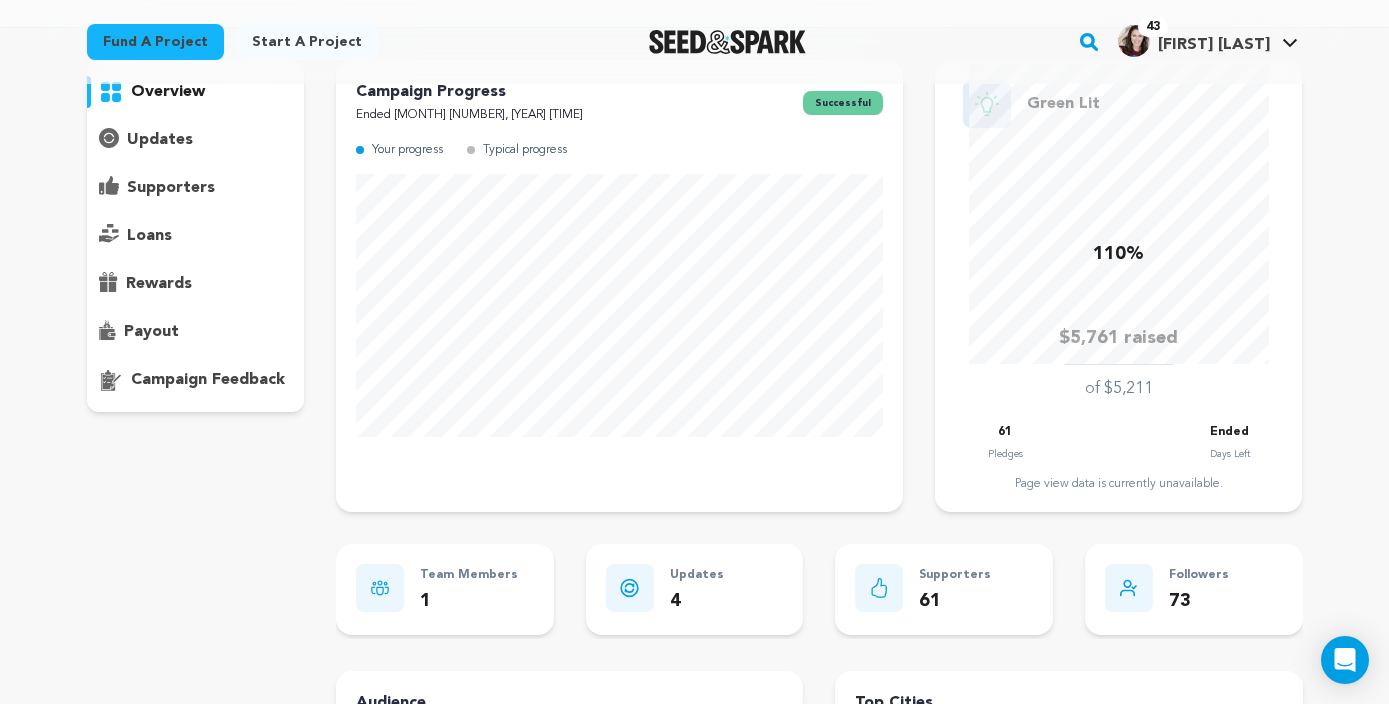 scroll, scrollTop: 151, scrollLeft: 0, axis: vertical 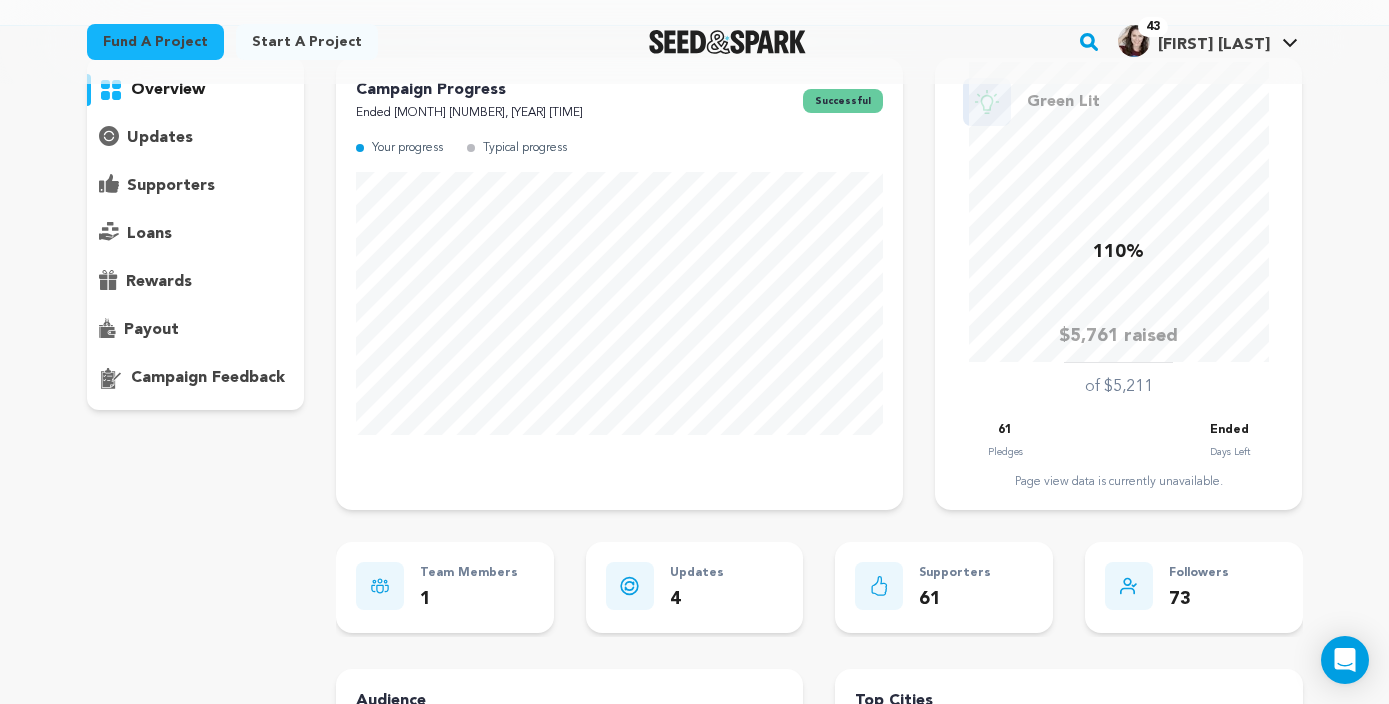click on "supporters" at bounding box center (171, 186) 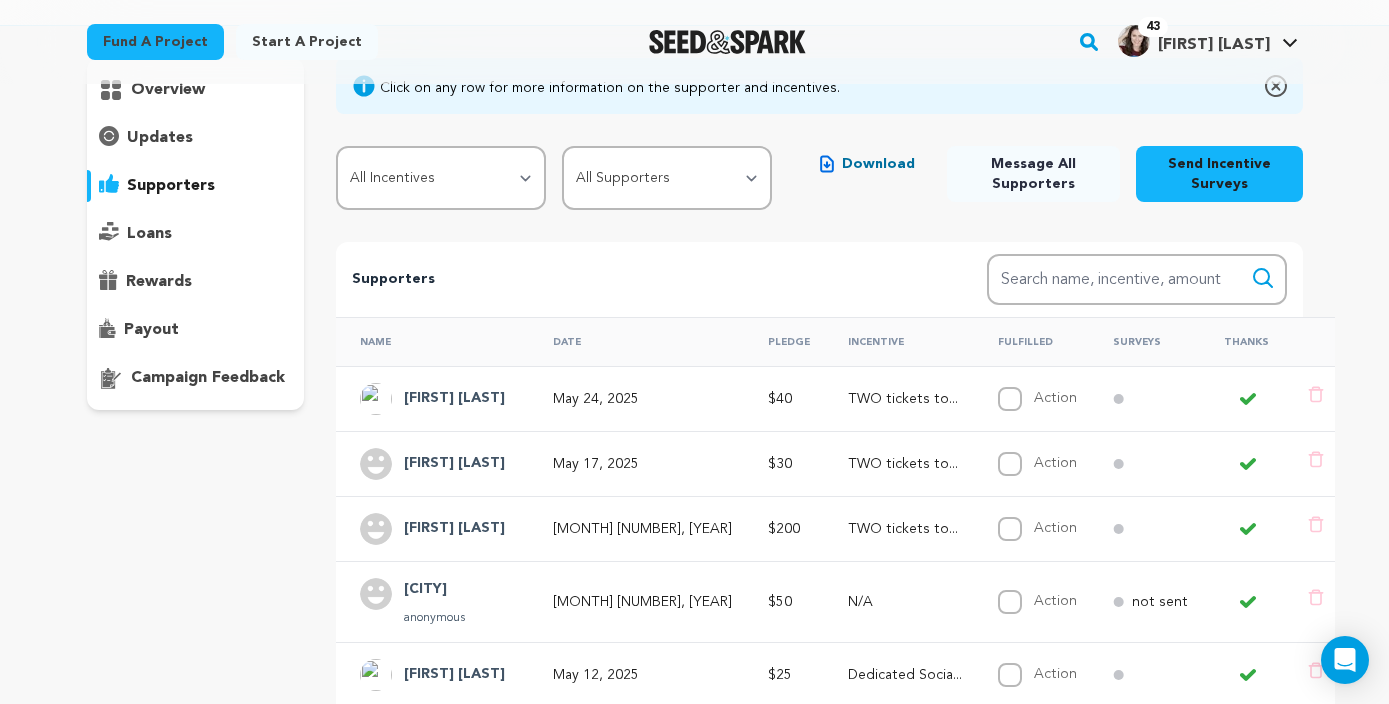 click on "Incentive" at bounding box center [899, 341] 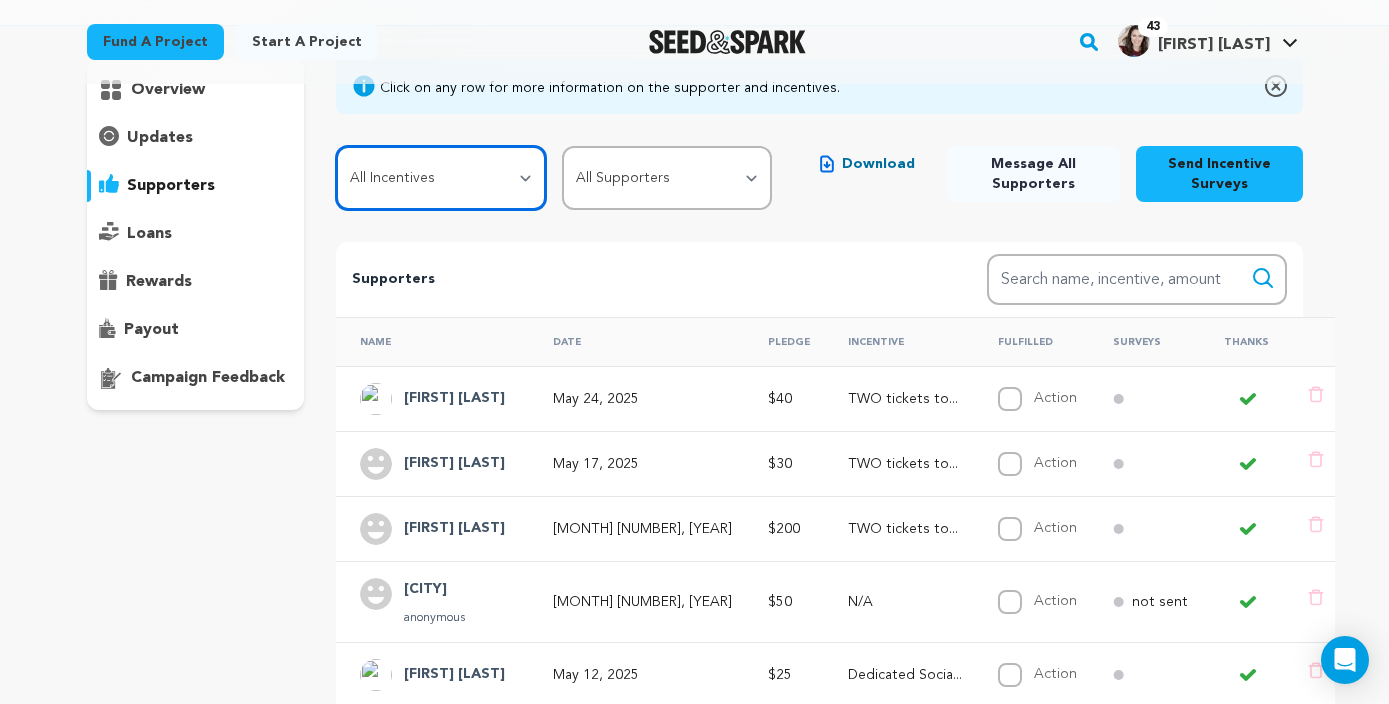 click on "All Incentives
Thank You!!
Ticket Pre-Sale
Dedicated Social Media Shout Out
TWO tickets to the show!
Exclusive BTS Content
Meet Shannon!
Breast Cup
Be In The Play!!
Executive Producer" at bounding box center [441, 178] 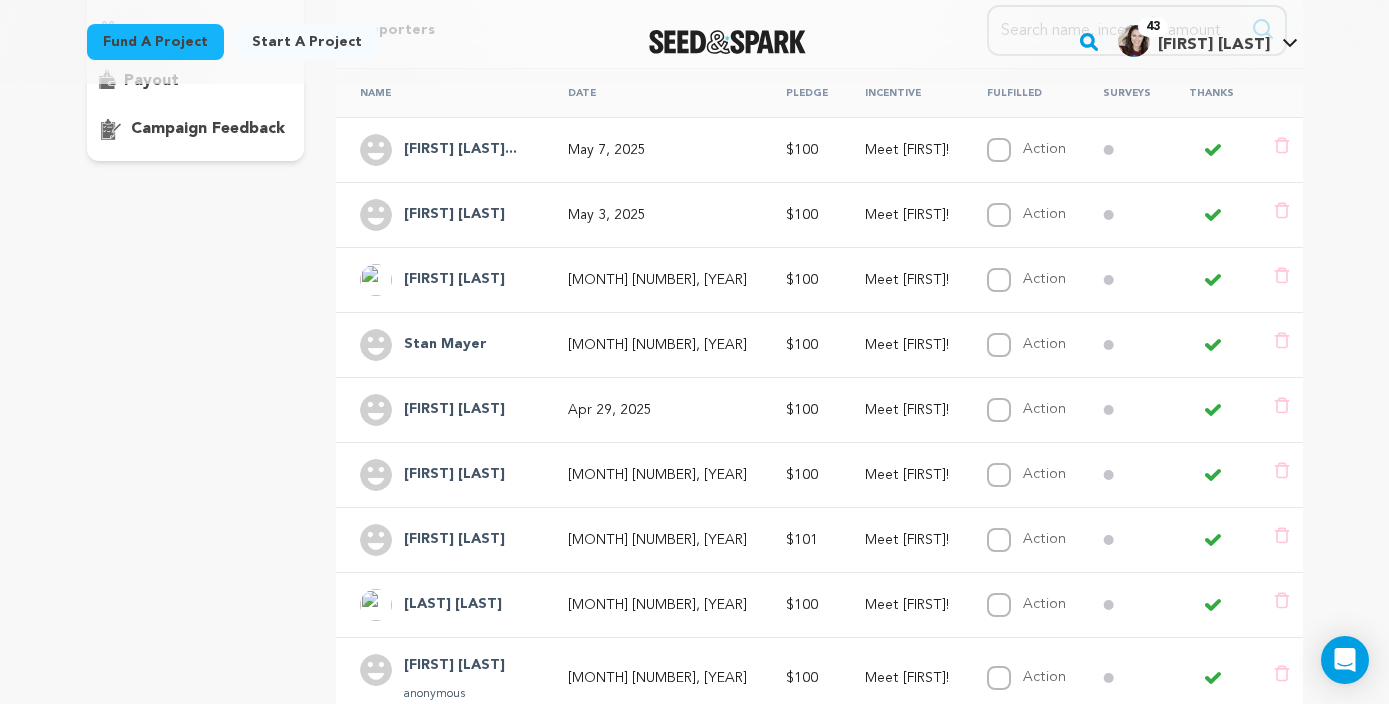 scroll, scrollTop: 402, scrollLeft: 0, axis: vertical 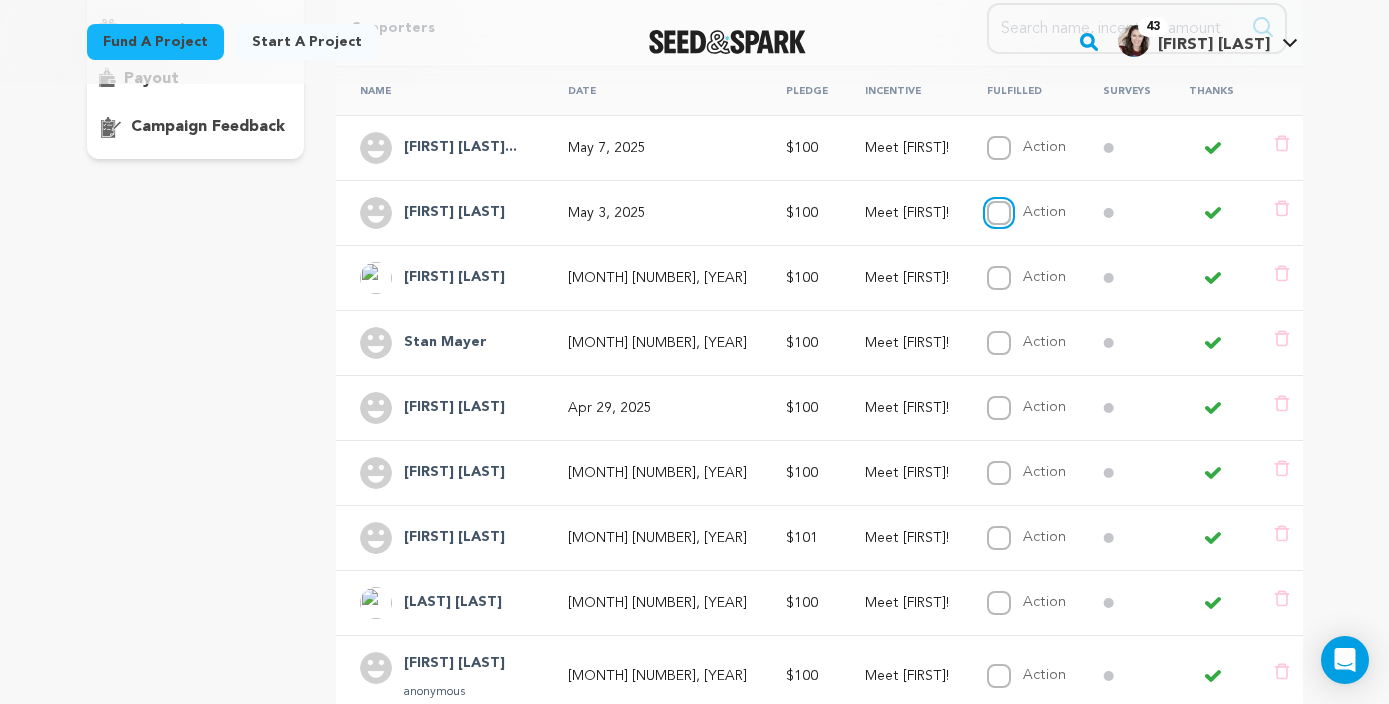 click on "Action" at bounding box center [999, 213] 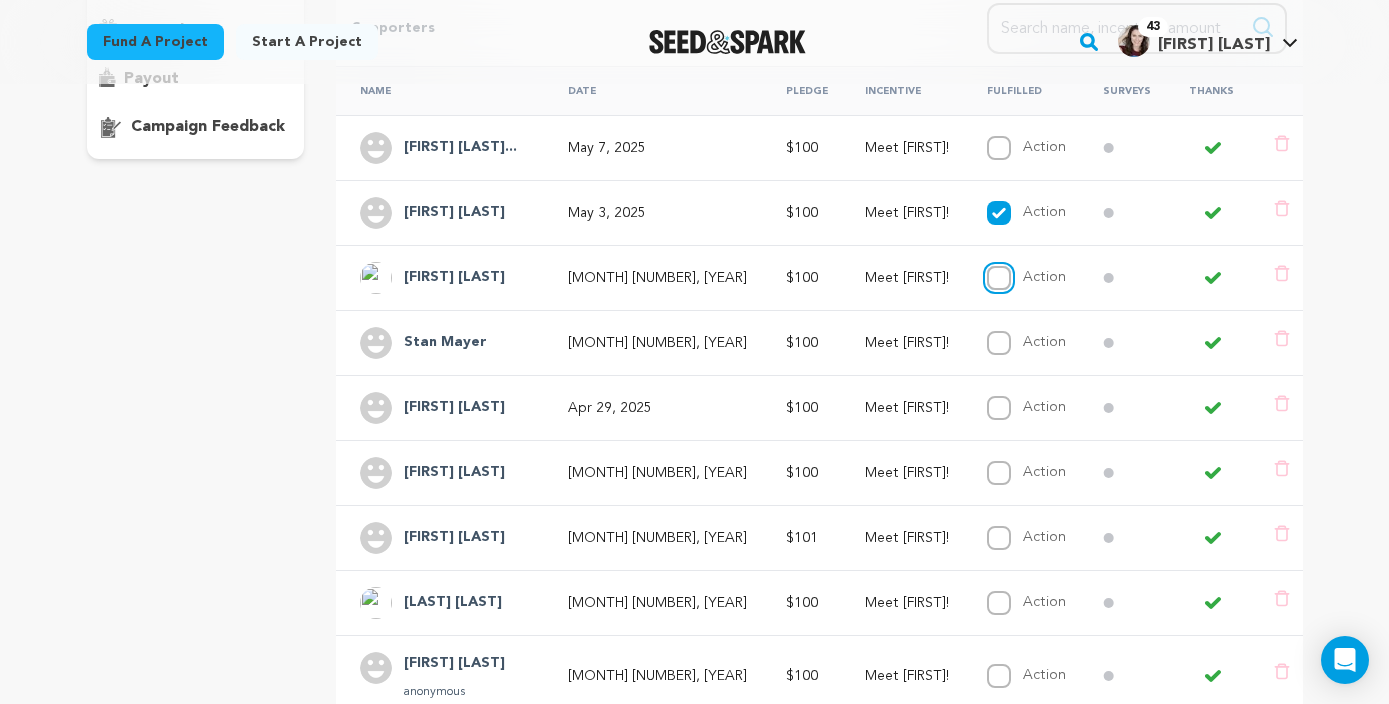 click on "Action" at bounding box center [999, 278] 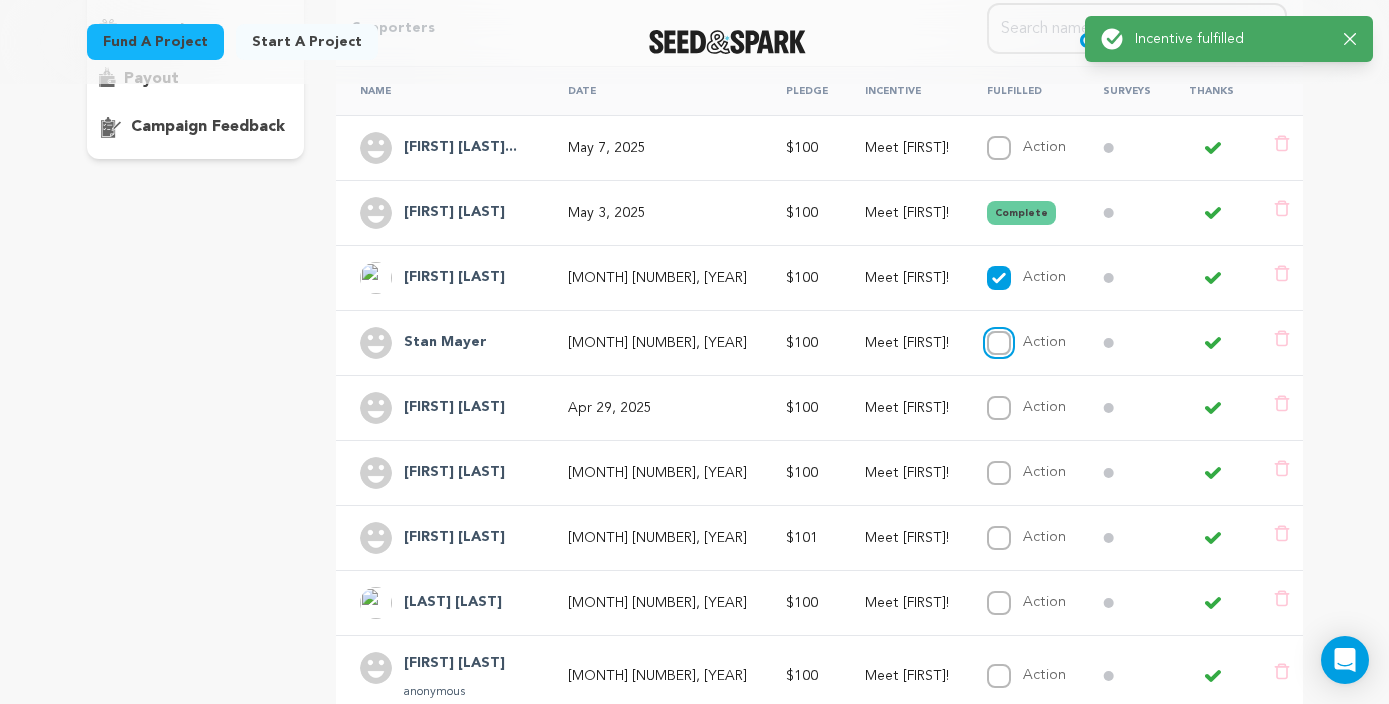 click on "Action" at bounding box center [999, 343] 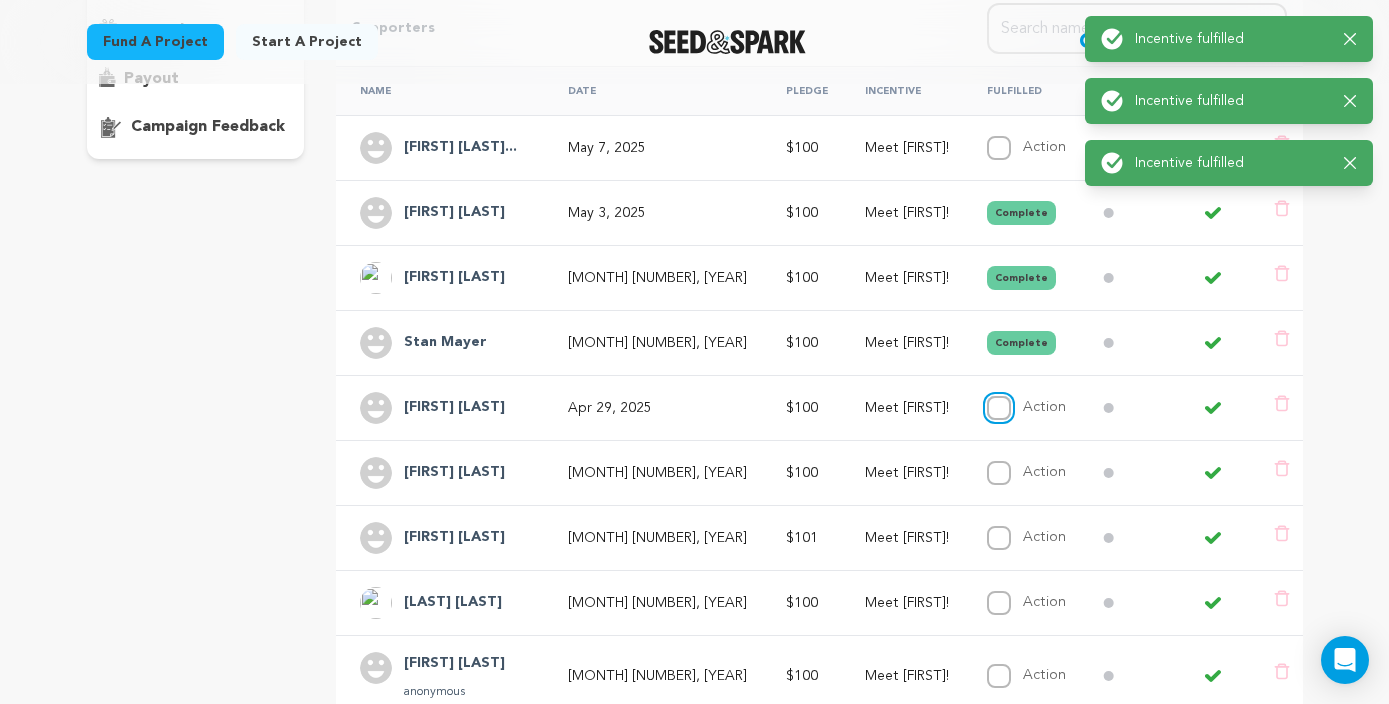 click on "Action" at bounding box center [999, 408] 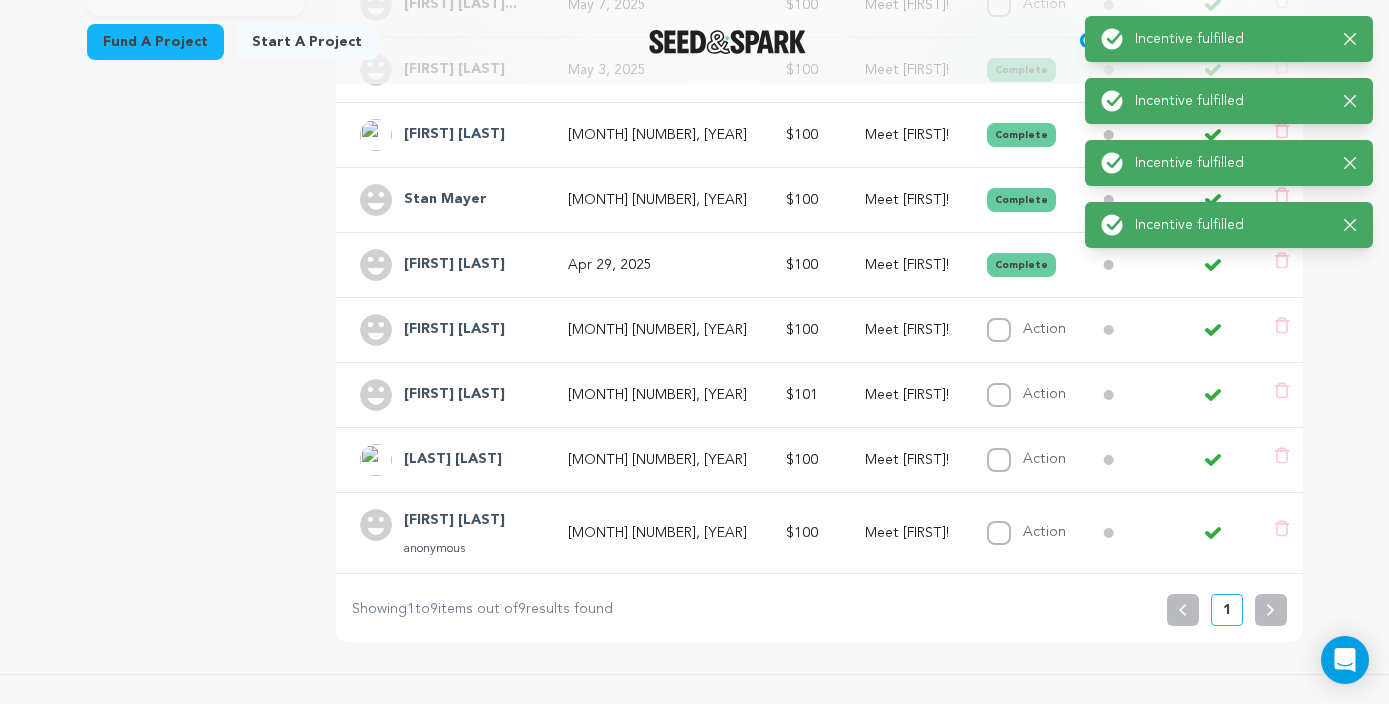 scroll, scrollTop: 570, scrollLeft: 0, axis: vertical 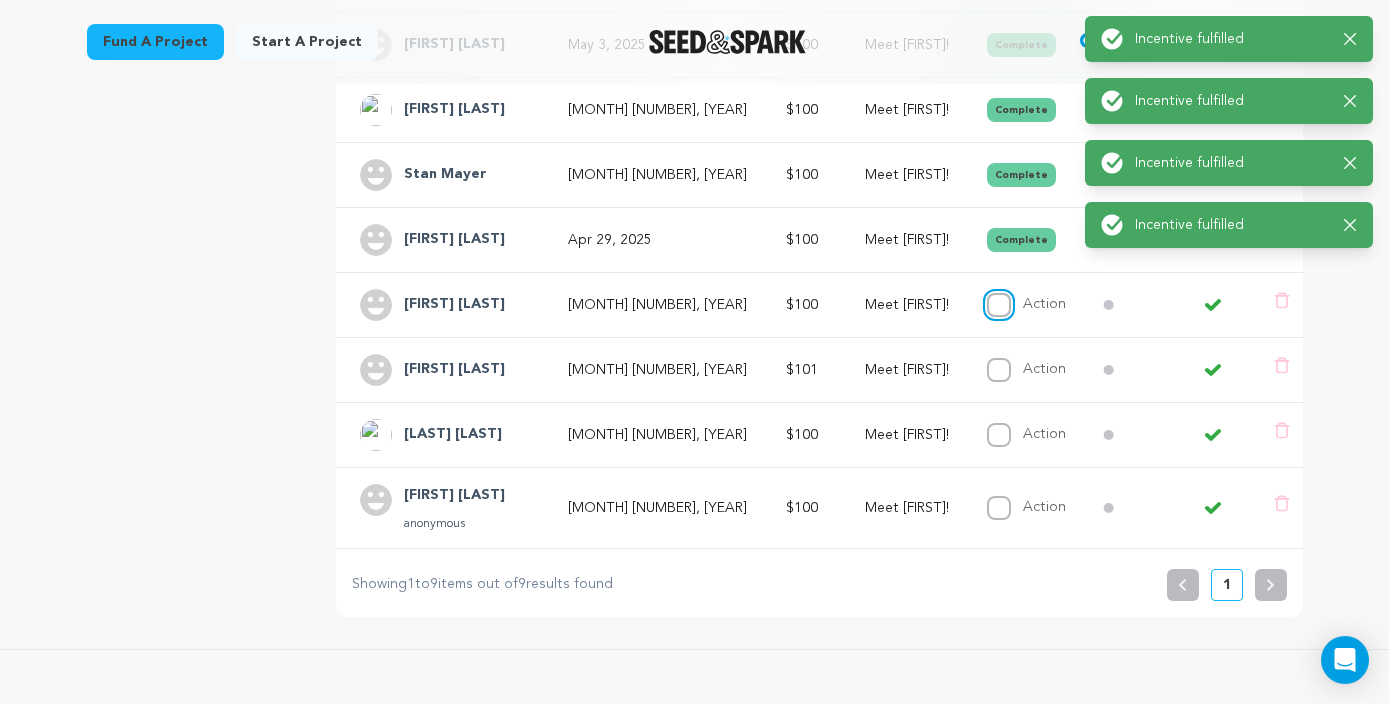 click on "Action" at bounding box center [999, 305] 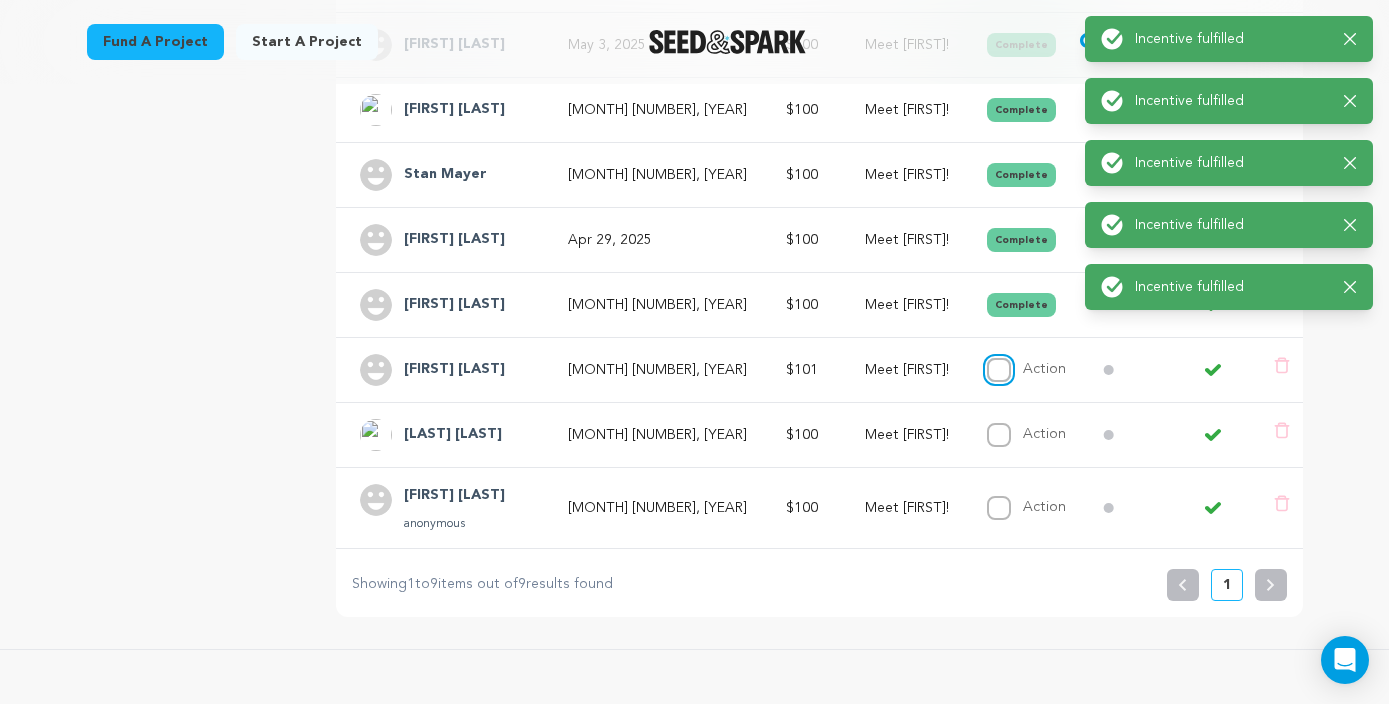 click on "Action" at bounding box center (999, 370) 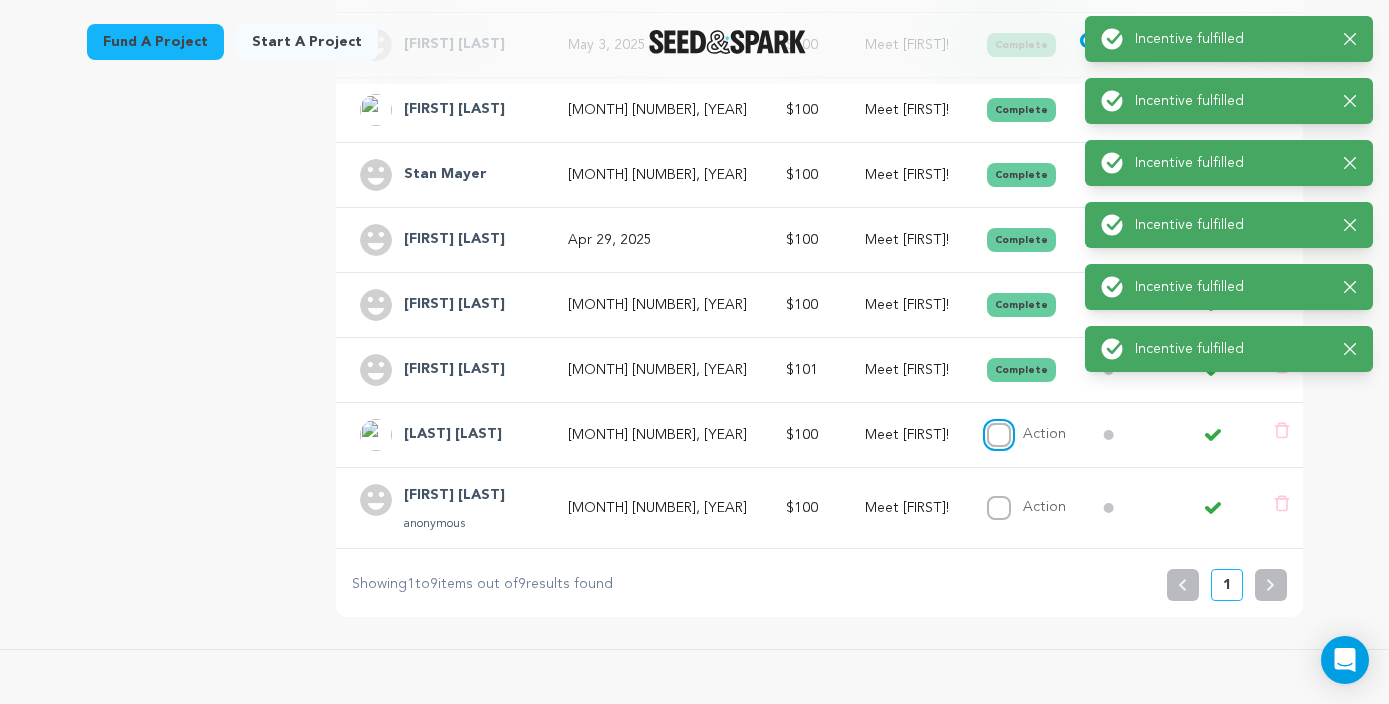 click on "Action" at bounding box center (999, 435) 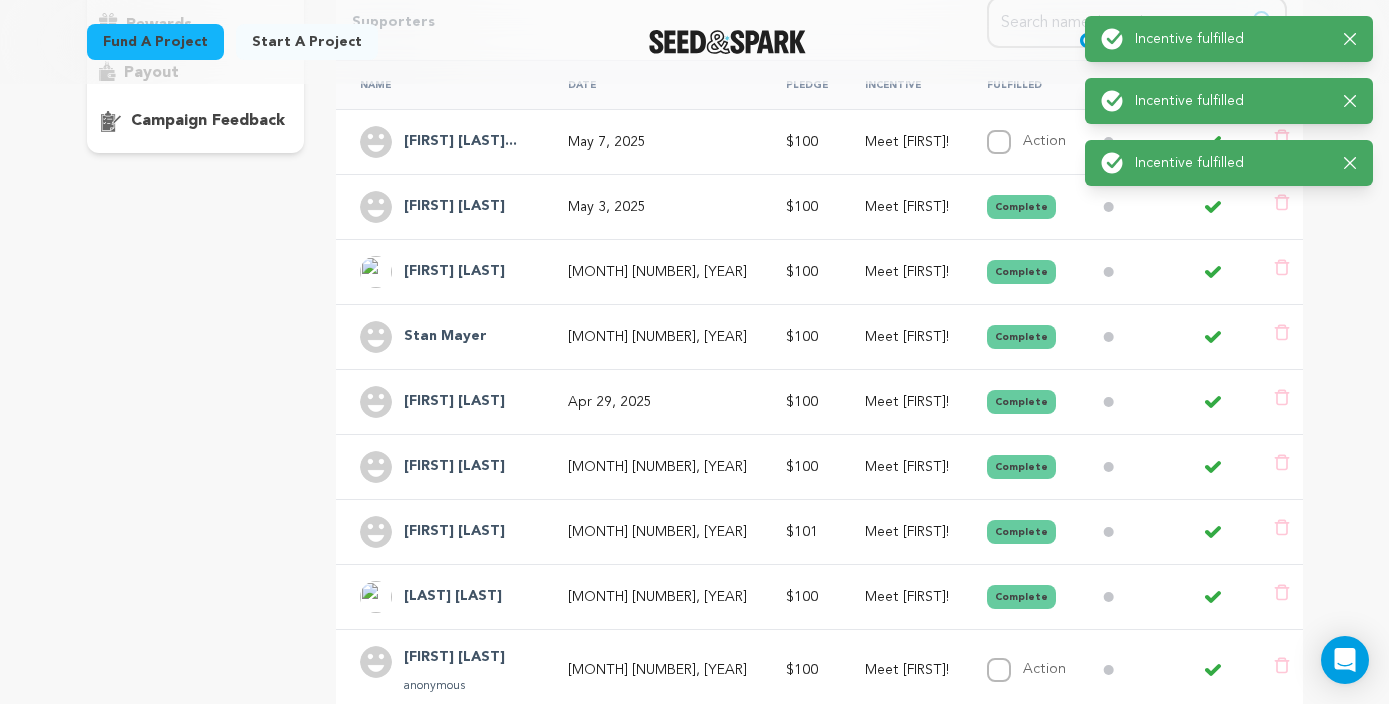 scroll, scrollTop: 375, scrollLeft: 0, axis: vertical 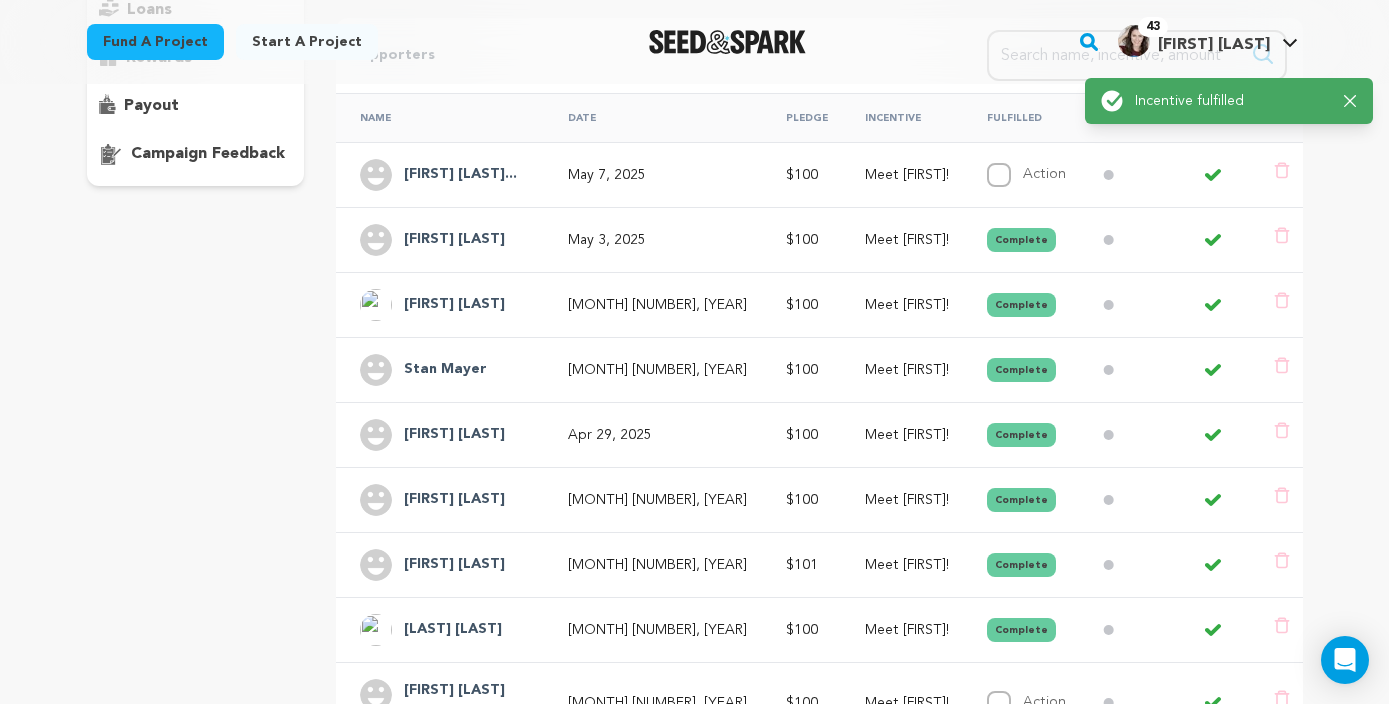 click on "Complete" at bounding box center [1021, 240] 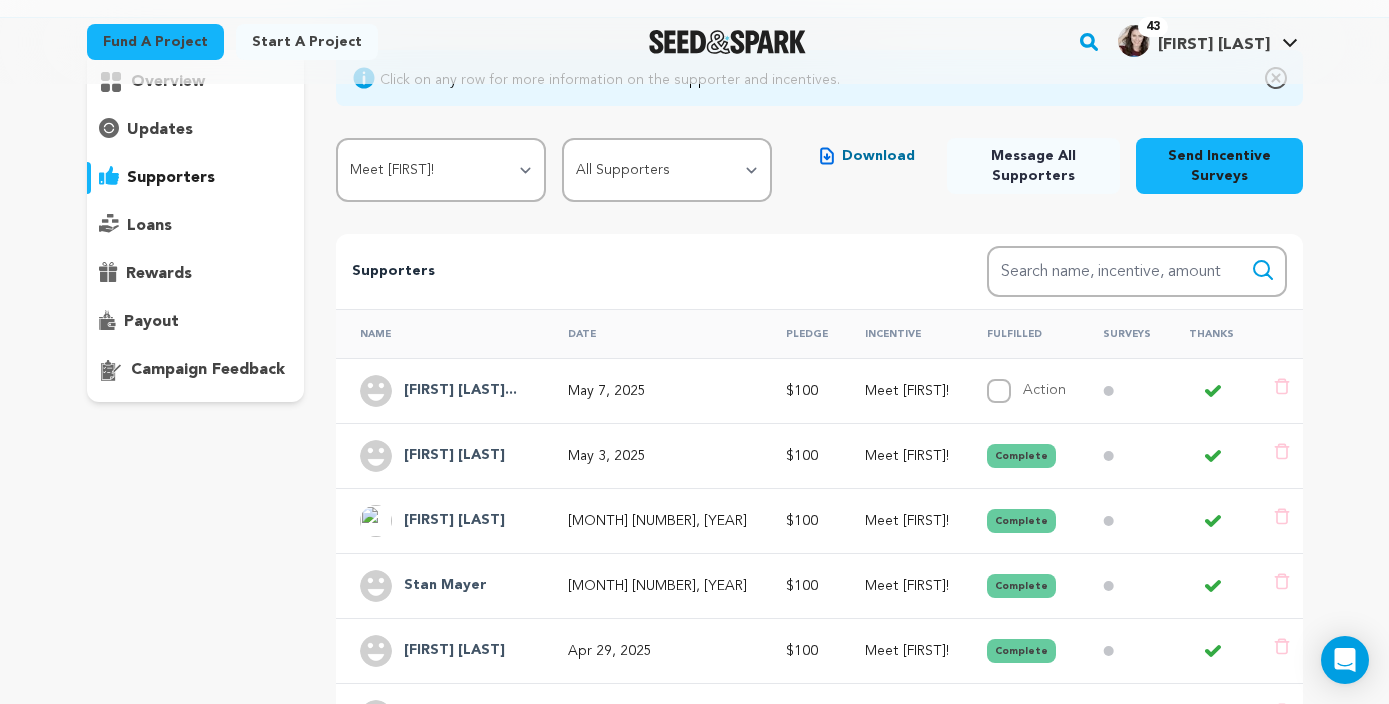 scroll, scrollTop: 161, scrollLeft: 0, axis: vertical 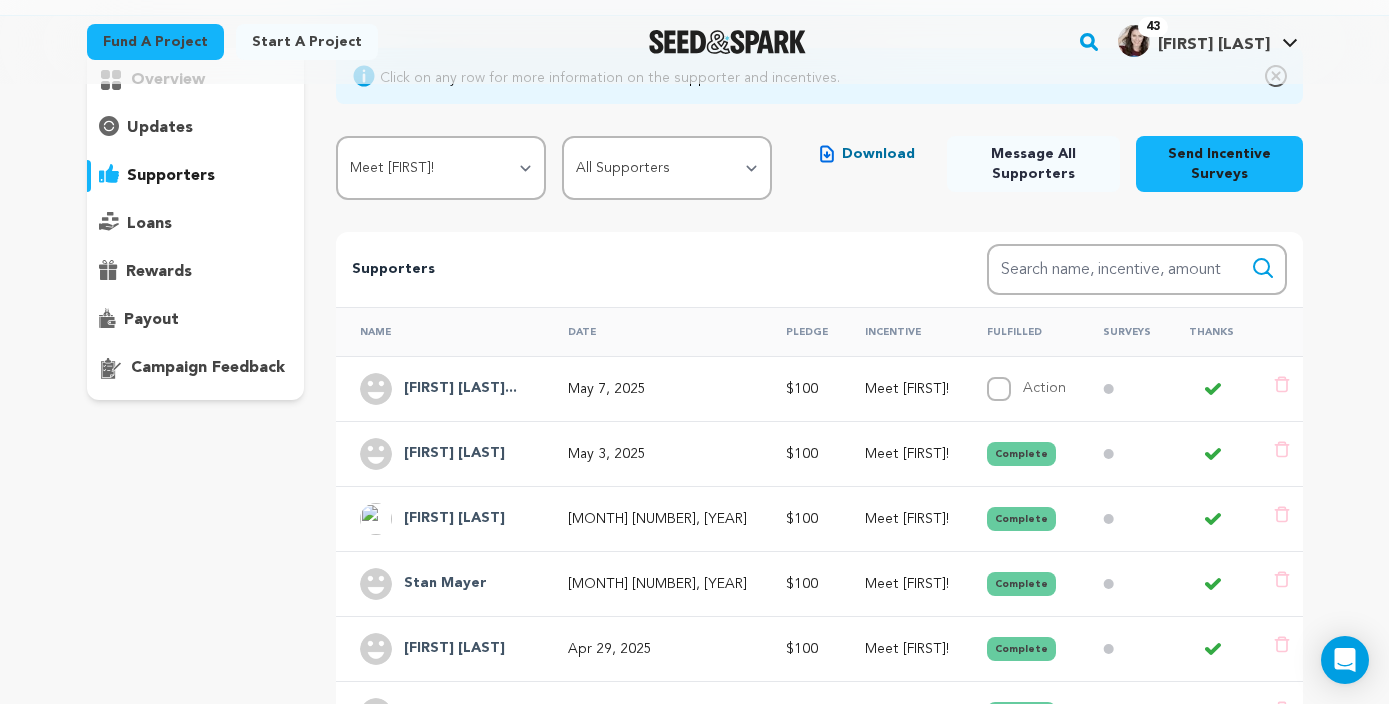 click on "Message All Supporters" at bounding box center (1033, 164) 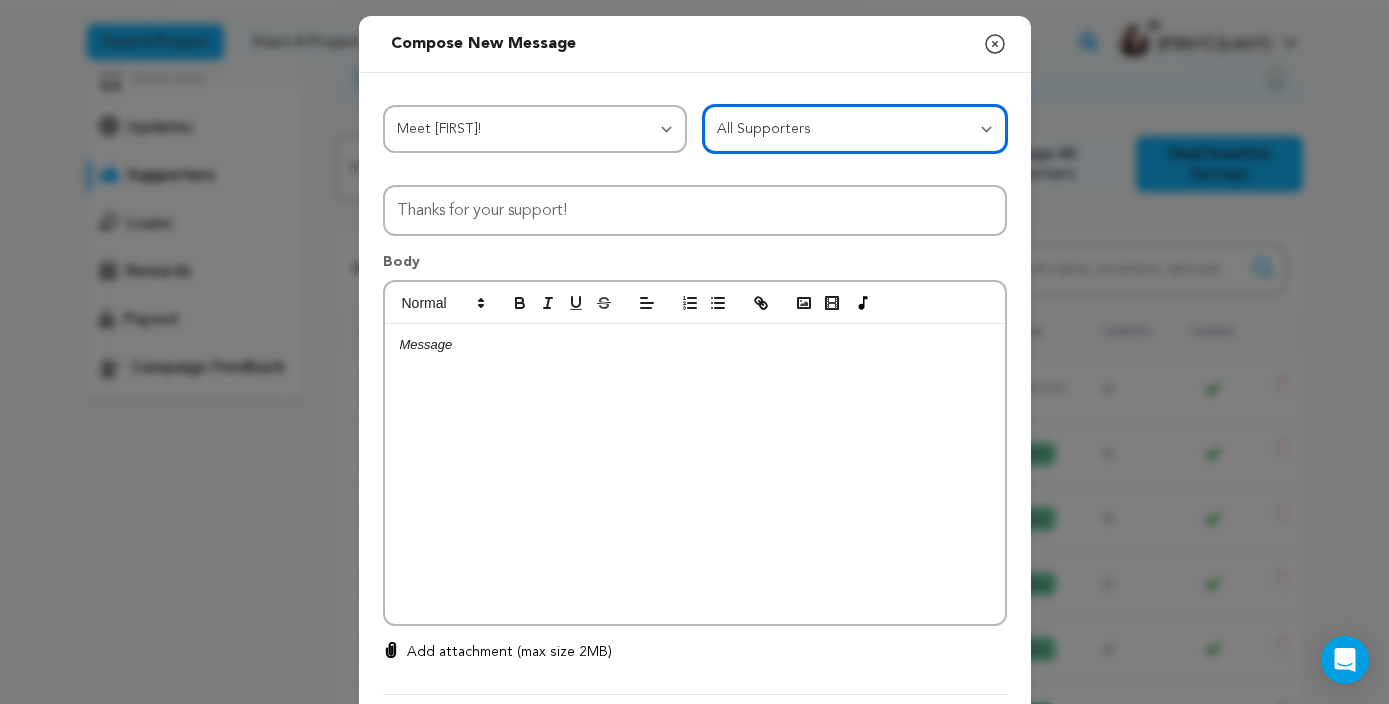 click on "All Supporters
Survey not sent Survey incomplete Survey complete Incentive not fulfilled Incentive fulfilled Declined charge" at bounding box center (855, 129) 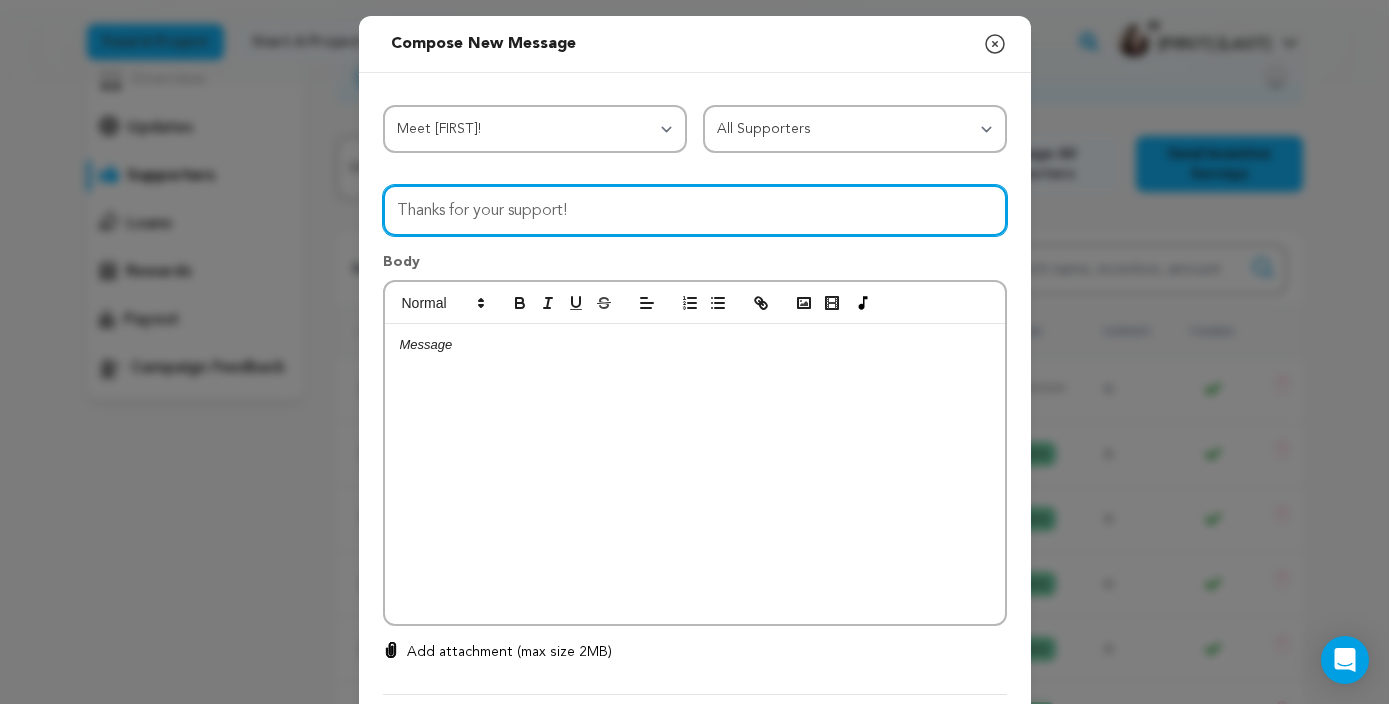 drag, startPoint x: 608, startPoint y: 203, endPoint x: 356, endPoint y: 192, distance: 252.23996 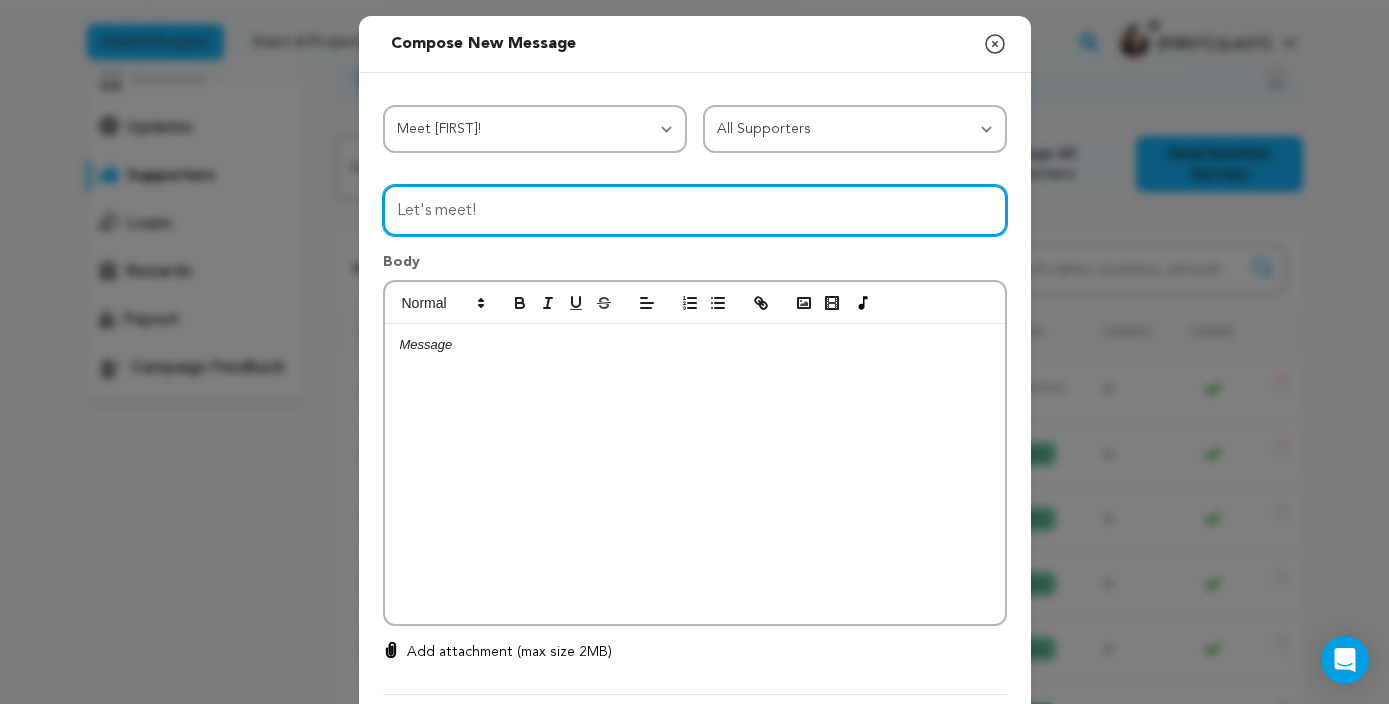 type on "Let's meet!" 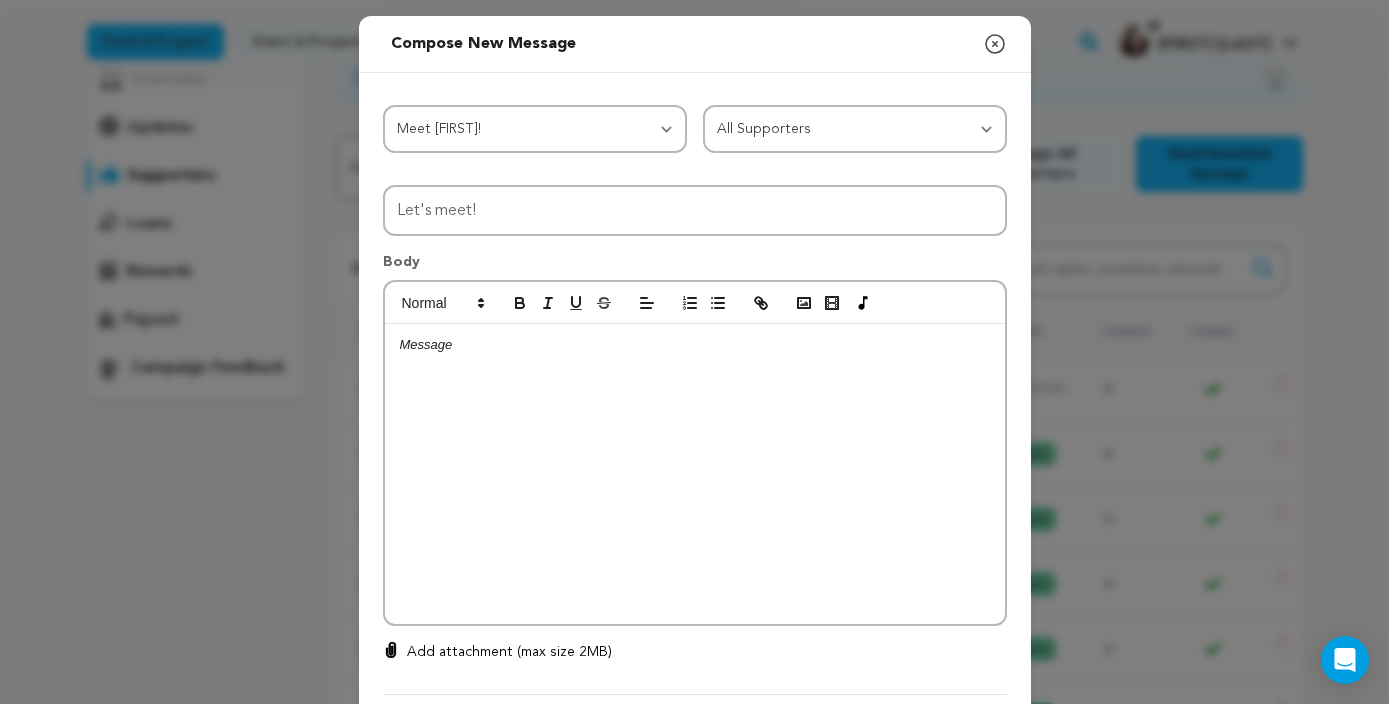 click at bounding box center [695, 345] 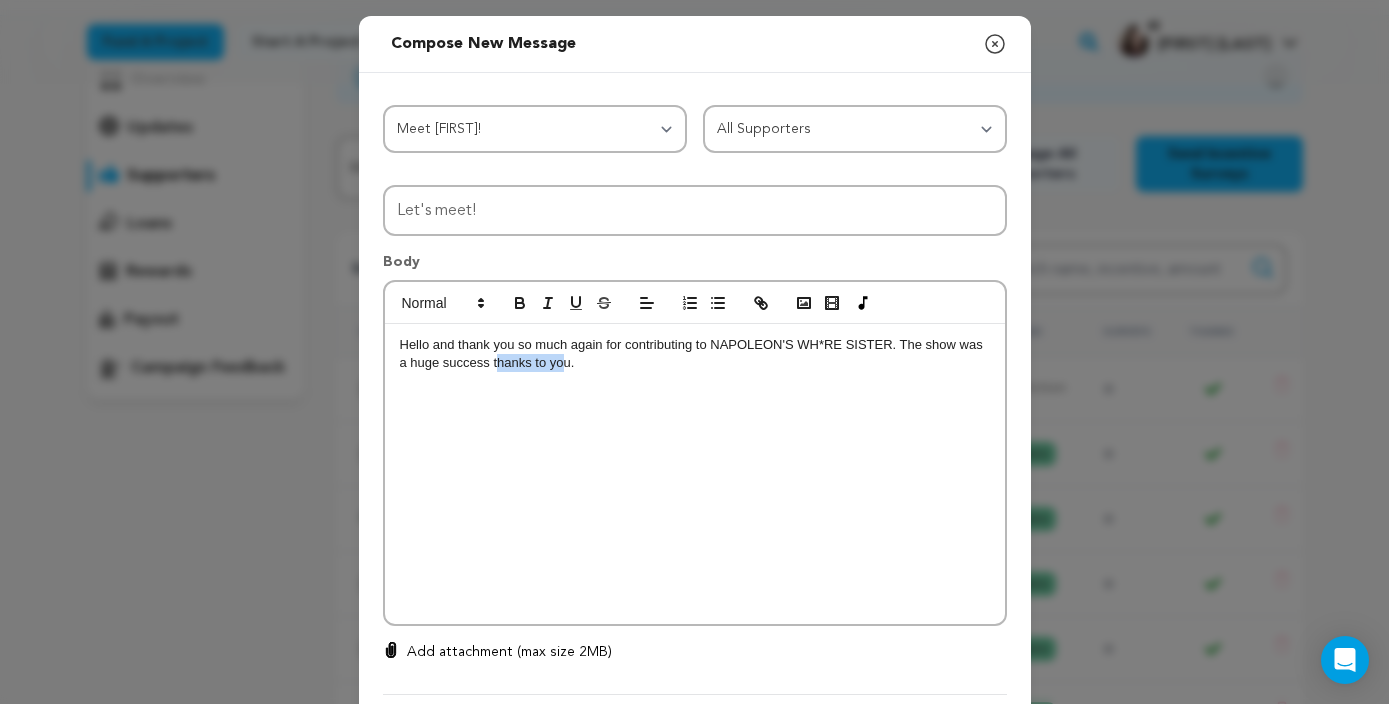 drag, startPoint x: 495, startPoint y: 359, endPoint x: 565, endPoint y: 358, distance: 70.00714 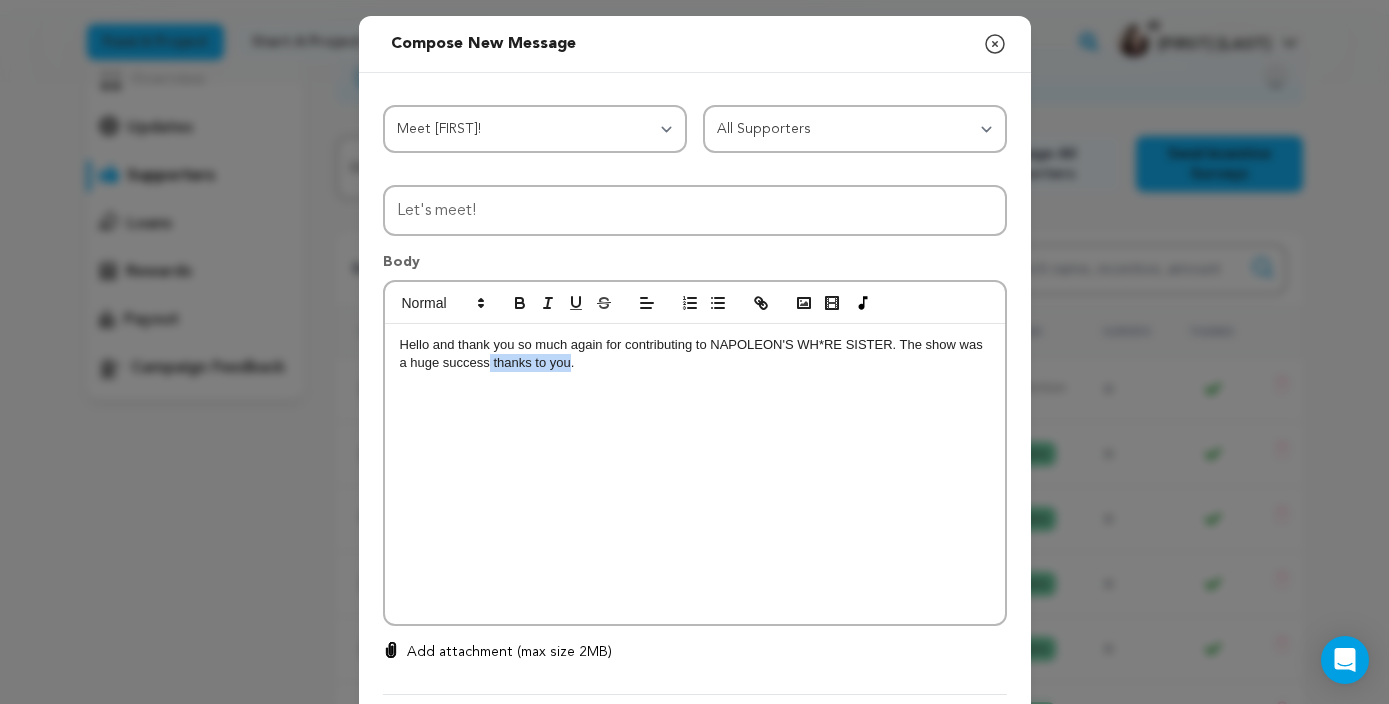 drag, startPoint x: 571, startPoint y: 358, endPoint x: 491, endPoint y: 359, distance: 80.00625 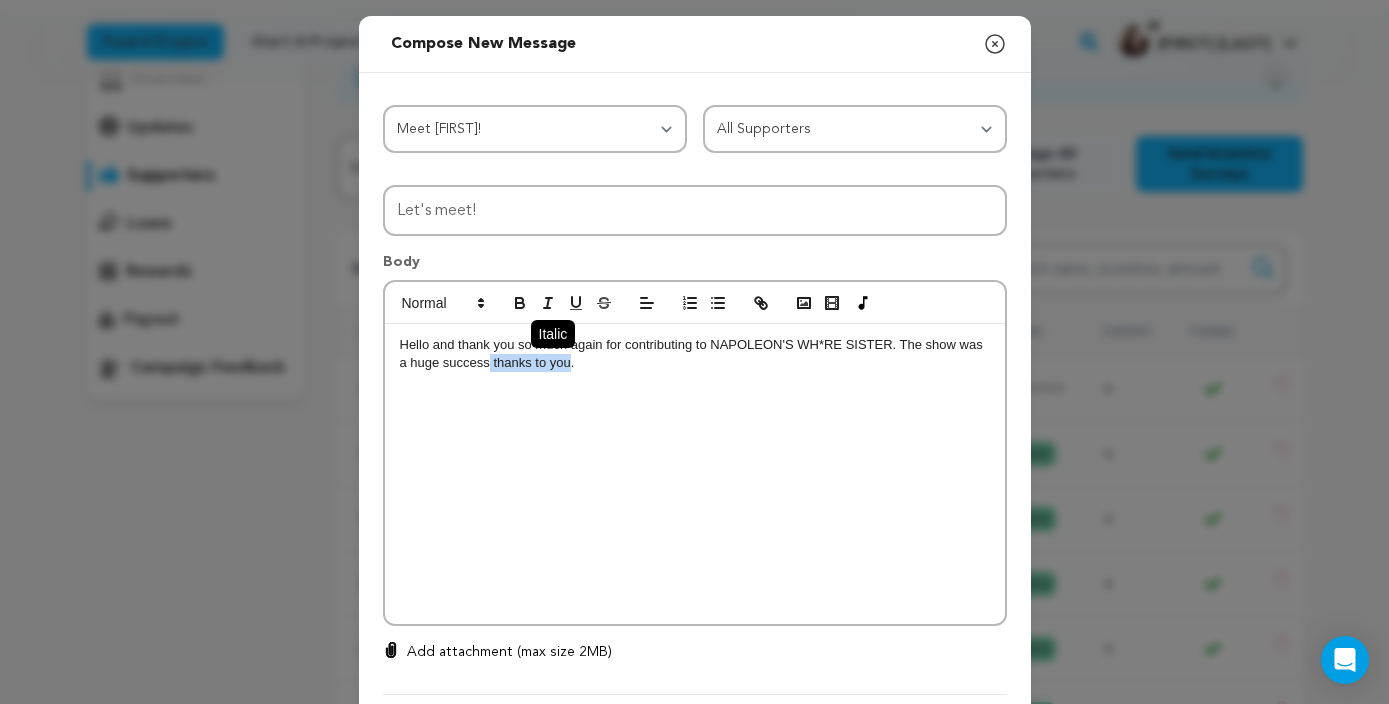 click at bounding box center [548, 303] 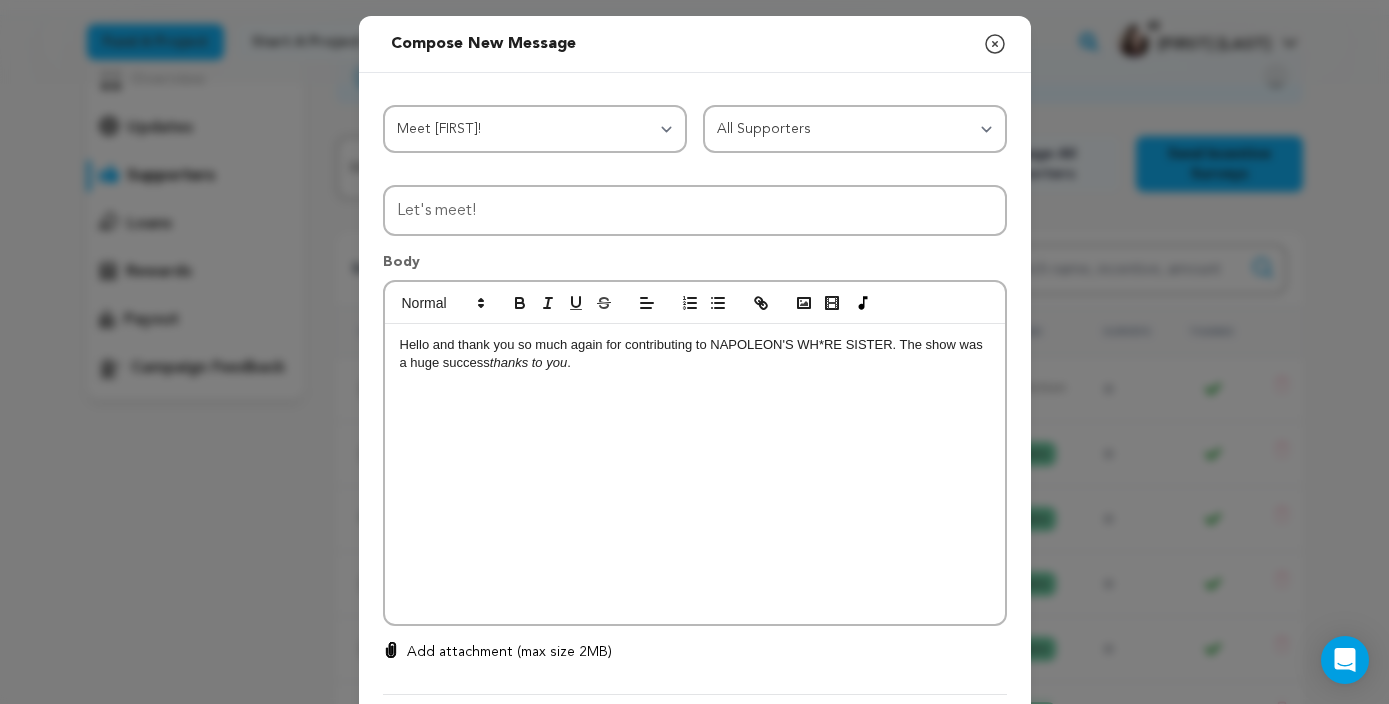 click on "Hello and thank you so much again for contributing to NAPOLEON'S WH*RE SISTER. The show was a huge success  thanks to you ." at bounding box center (695, 354) 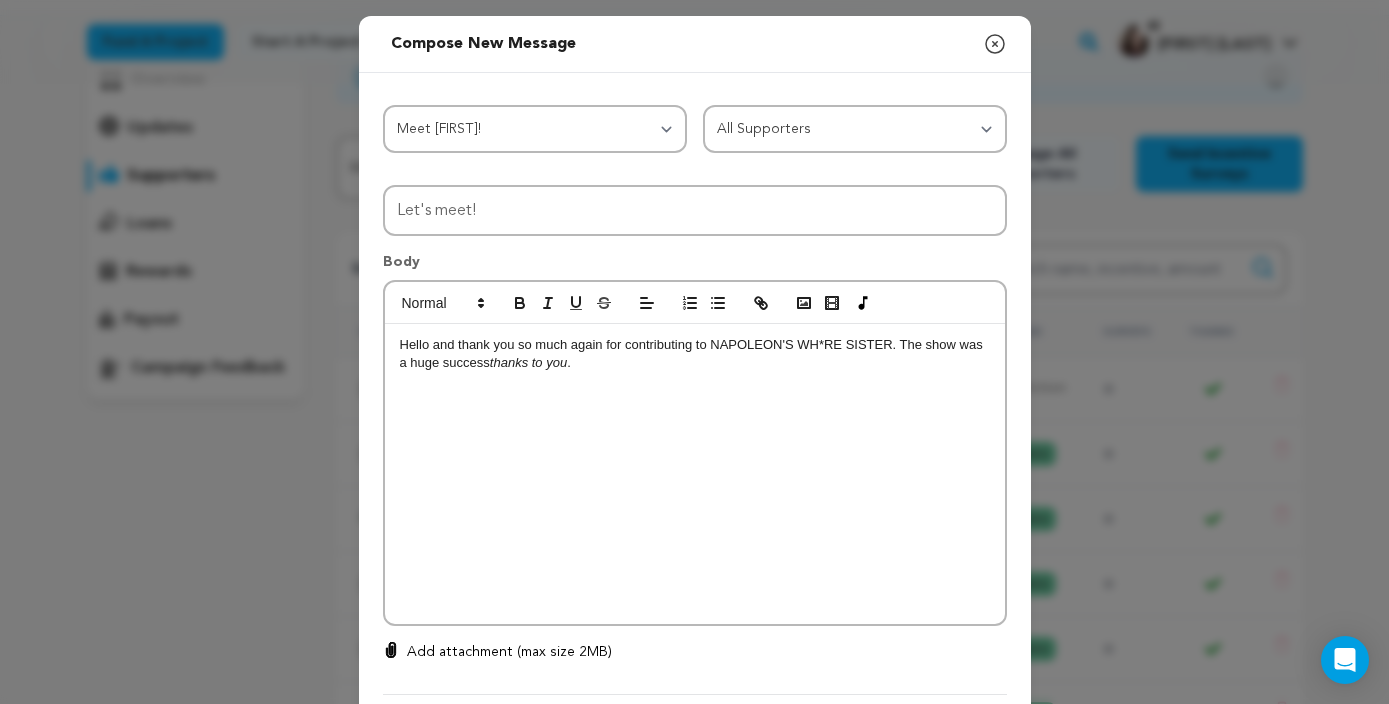 click on "Hello and thank you so much again for contributing to NAPOLEON'S WH*RE SISTER. The show was a huge success  thanks to you ." at bounding box center (695, 354) 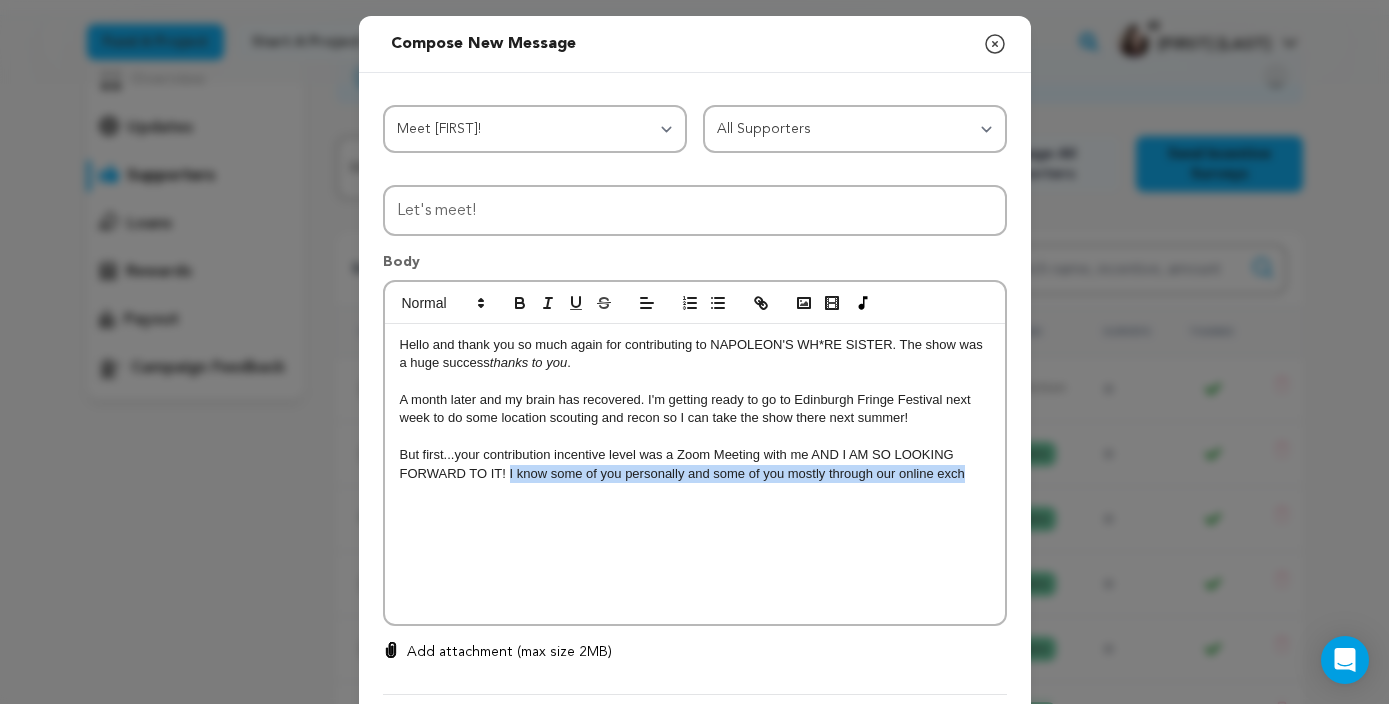 drag, startPoint x: 975, startPoint y: 473, endPoint x: 508, endPoint y: 483, distance: 467.10706 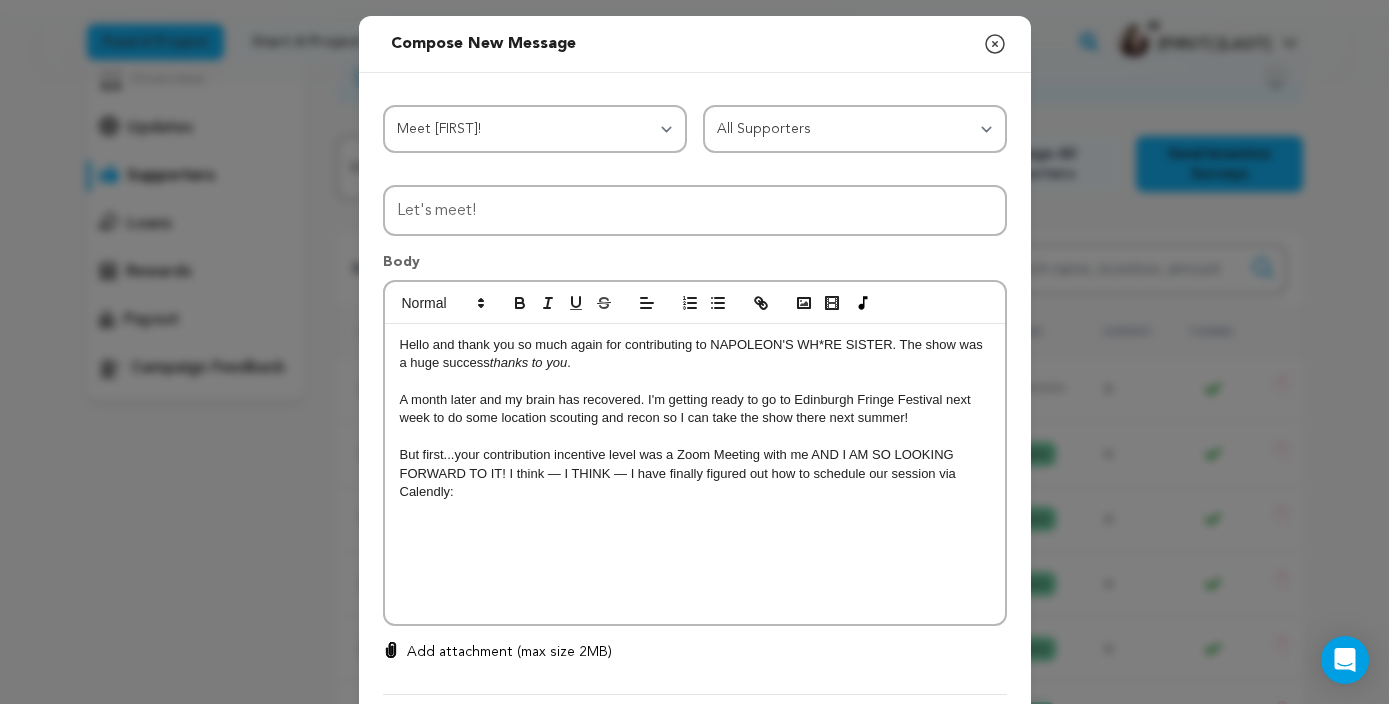 scroll, scrollTop: 0, scrollLeft: 0, axis: both 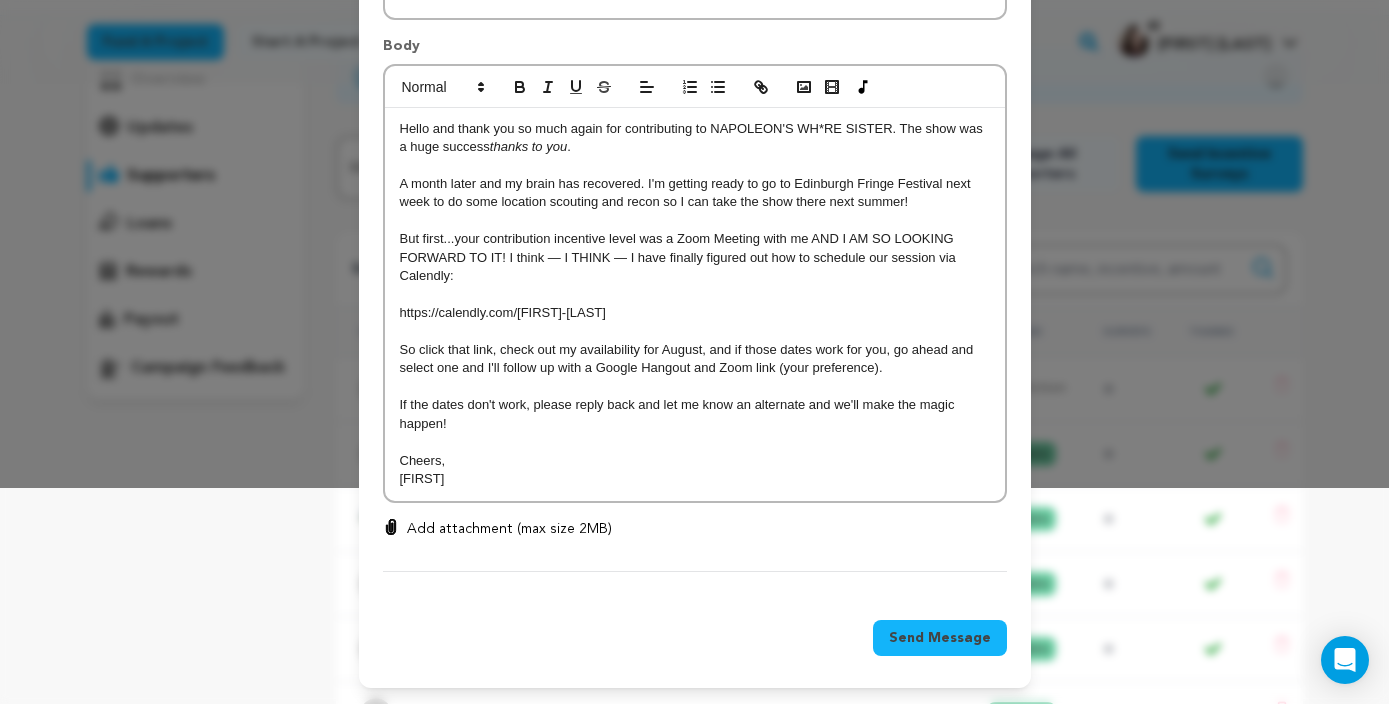 click on "Send Message" at bounding box center (940, 638) 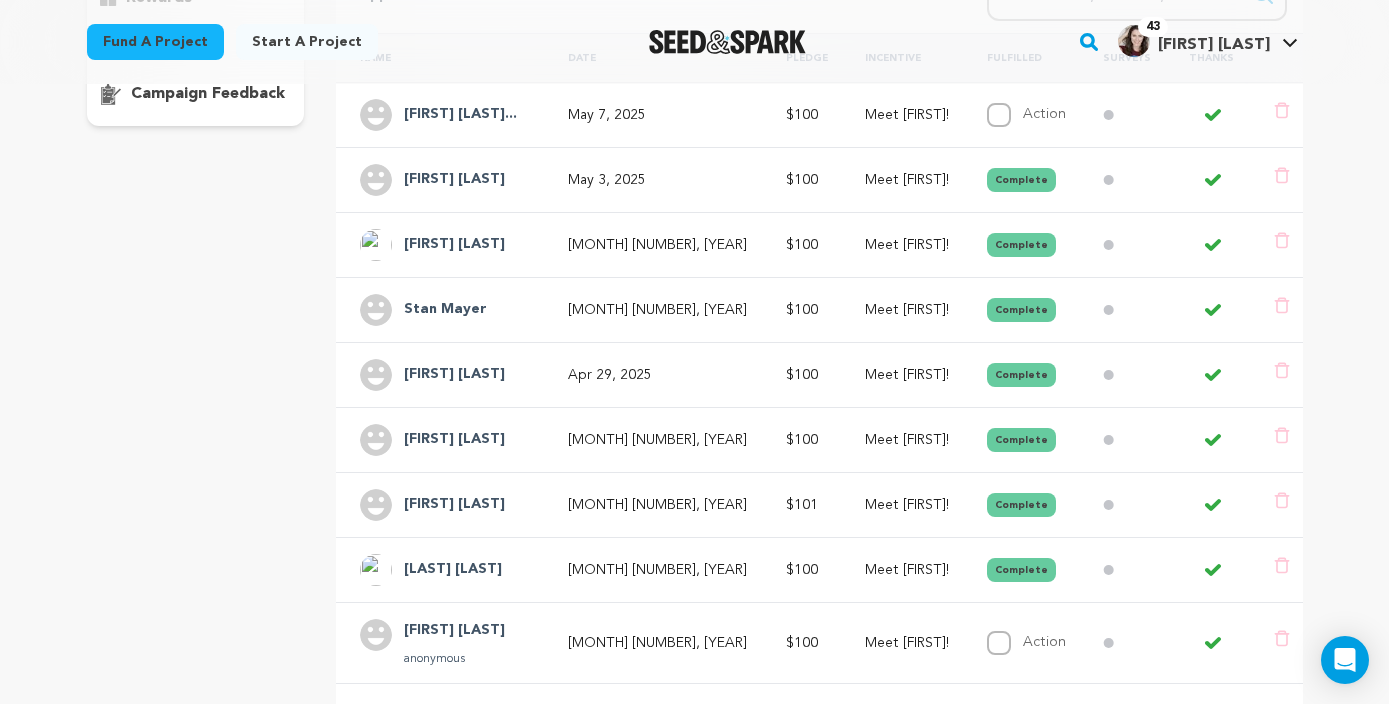 scroll, scrollTop: 439, scrollLeft: 0, axis: vertical 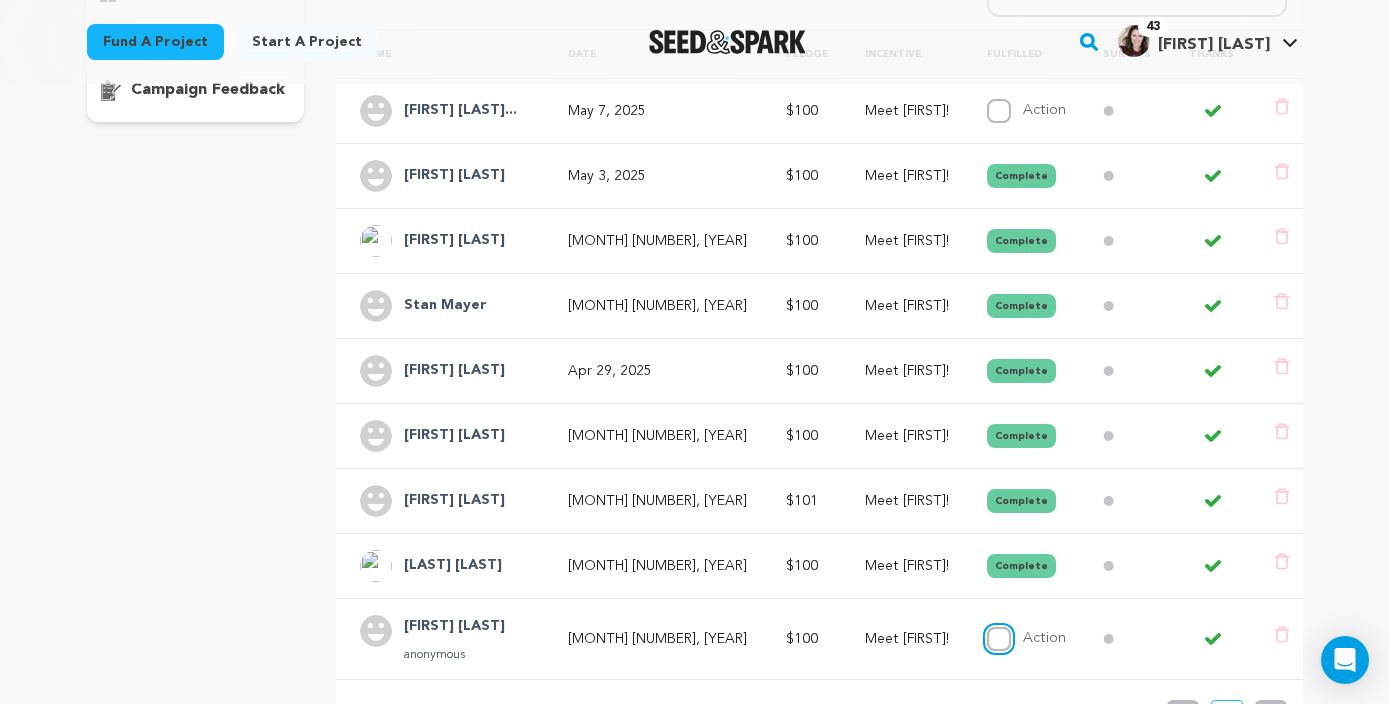 click on "Action" at bounding box center (999, 639) 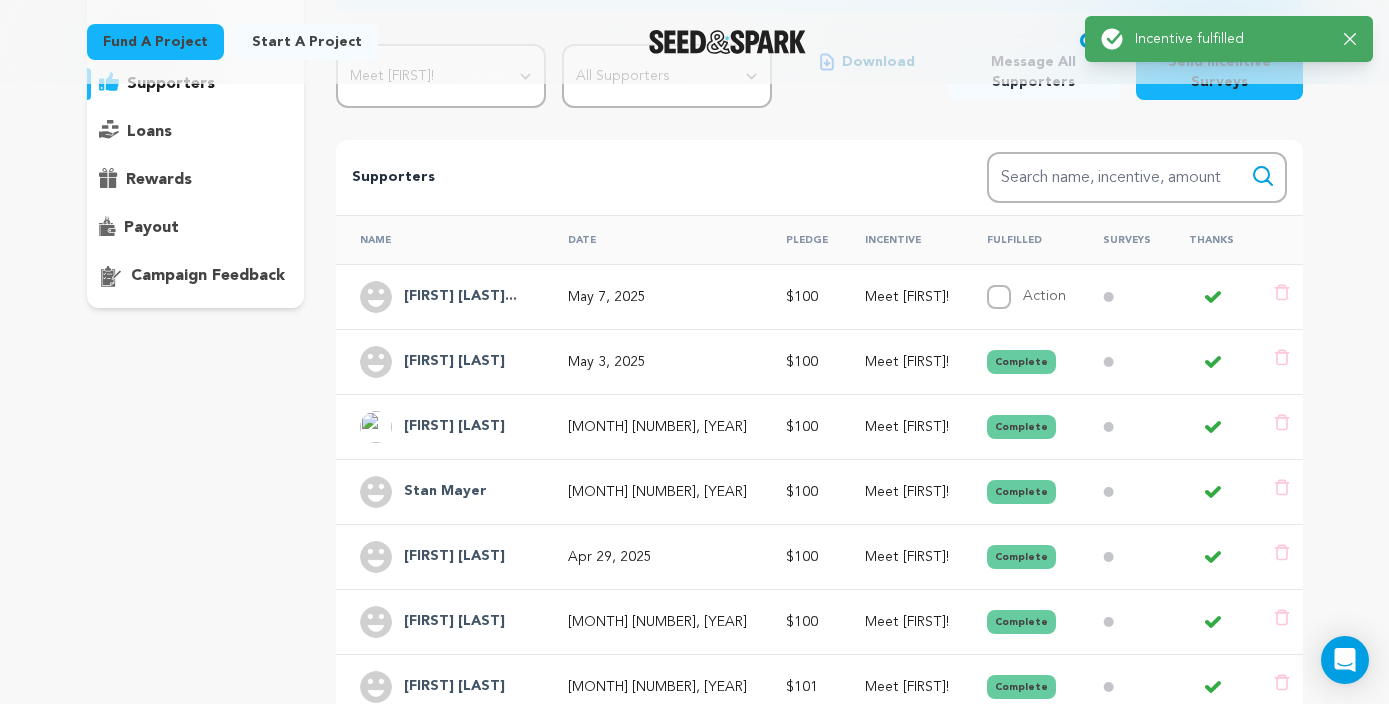 scroll, scrollTop: 217, scrollLeft: 0, axis: vertical 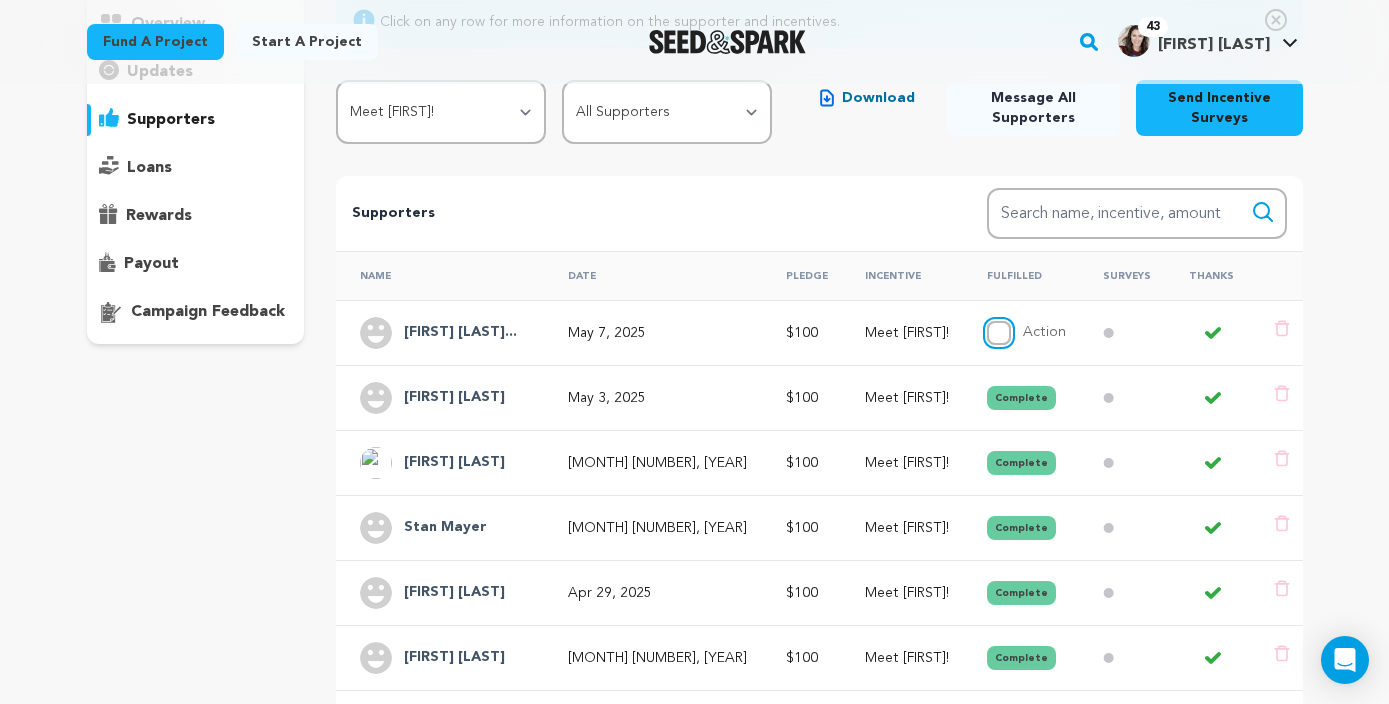 click on "Action" at bounding box center (999, 333) 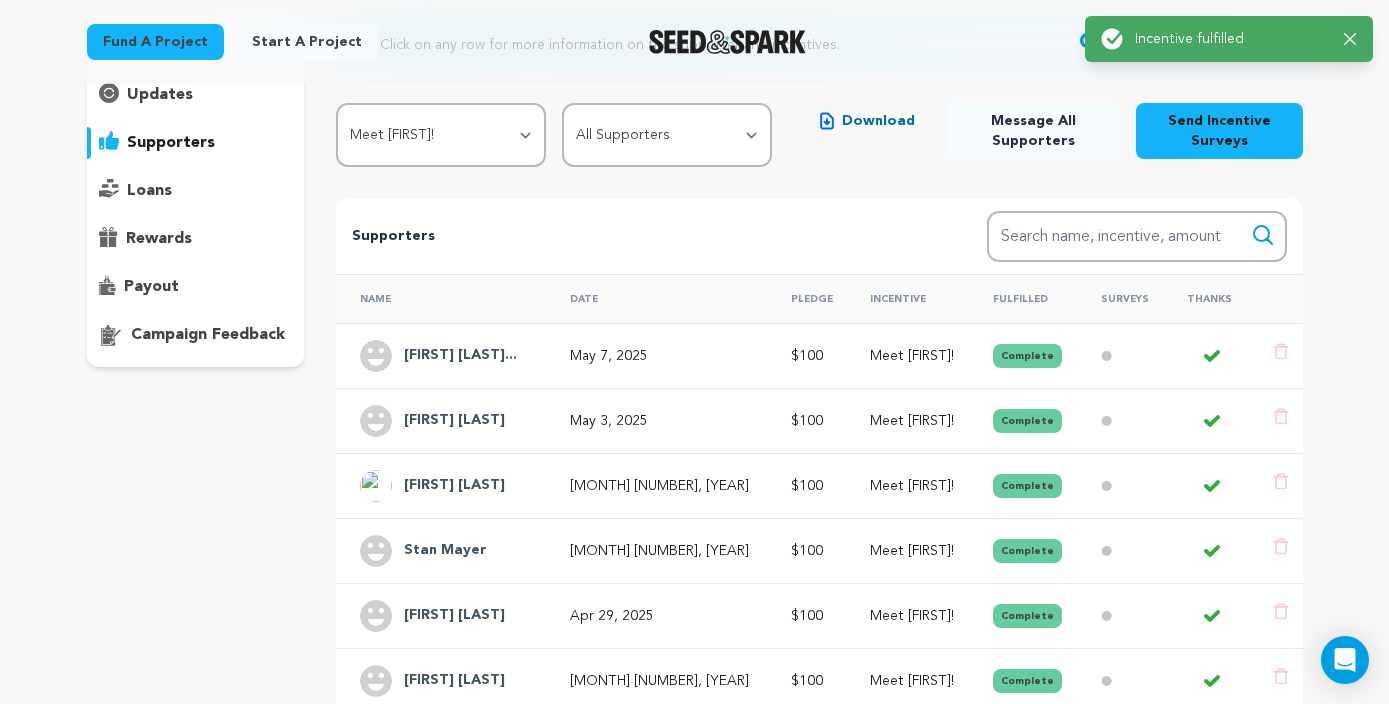 scroll, scrollTop: 187, scrollLeft: 0, axis: vertical 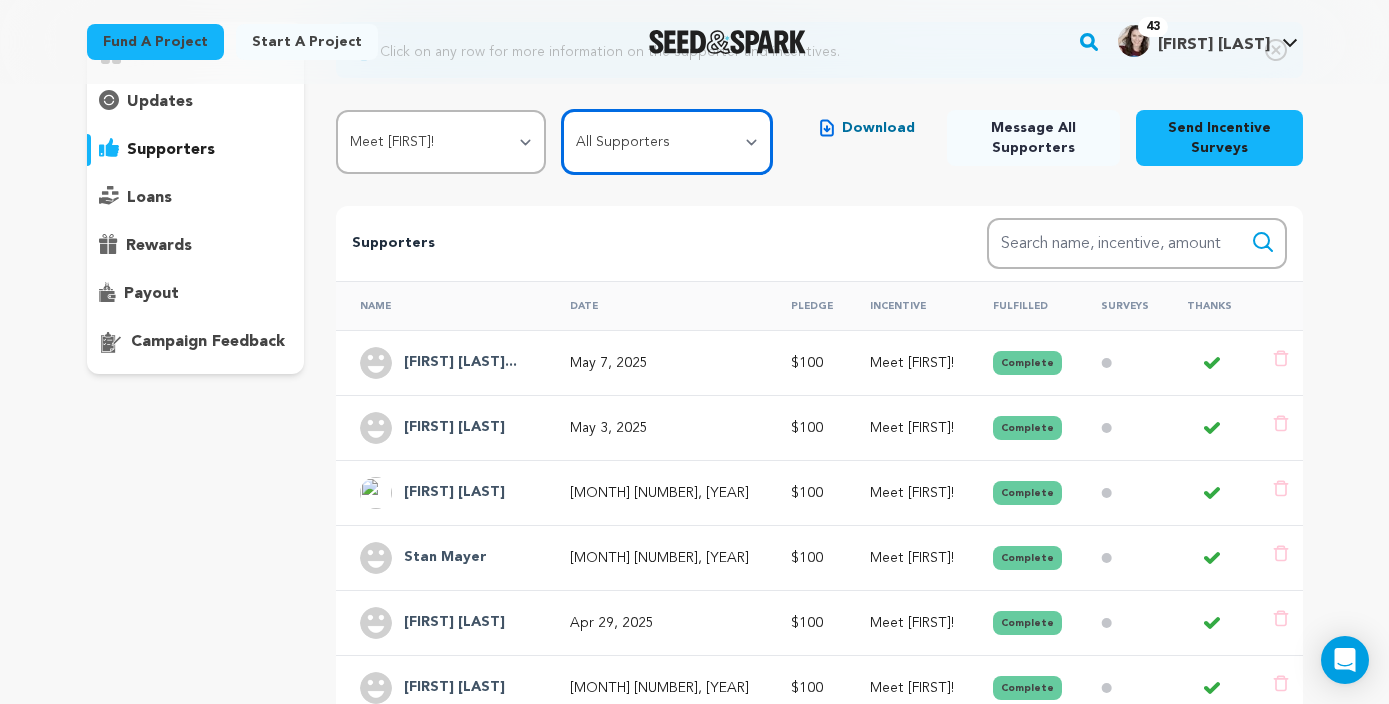 click on "All Supporters
Survey not sent Survey incomplete Survey complete Incentive not fulfilled Incentive fulfilled Declined charge" at bounding box center [667, 142] 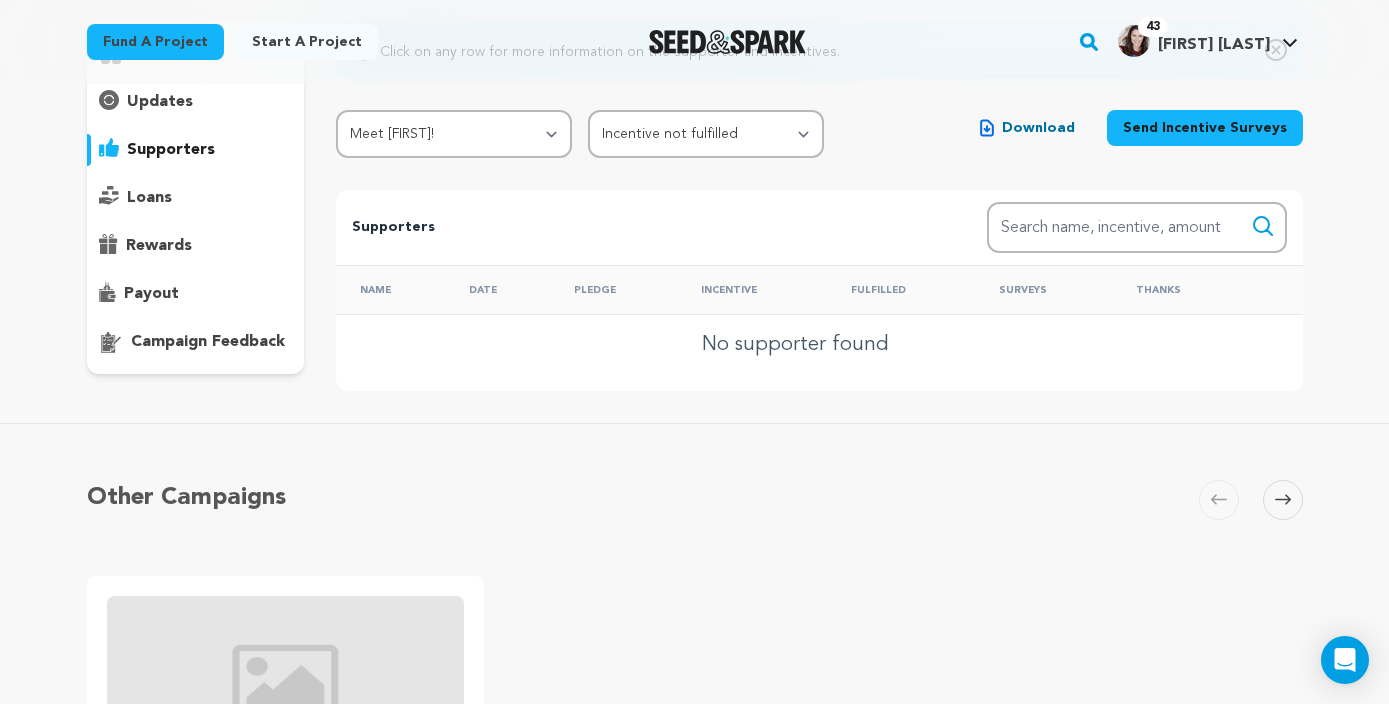 click on "Click on any row for more information on the supporter and incentives.
All Incentives
Thank You!!
Ticket Pre-Sale
Dedicated Social Media Shout Out
TWO tickets to the show!
Exclusive BTS Content
Meet Shannon!
Breast Cup
Be In The Play!!
Executive Producer
All Supporters
Survey not sent Survey incomplete Survey complete" at bounding box center (819, 90) 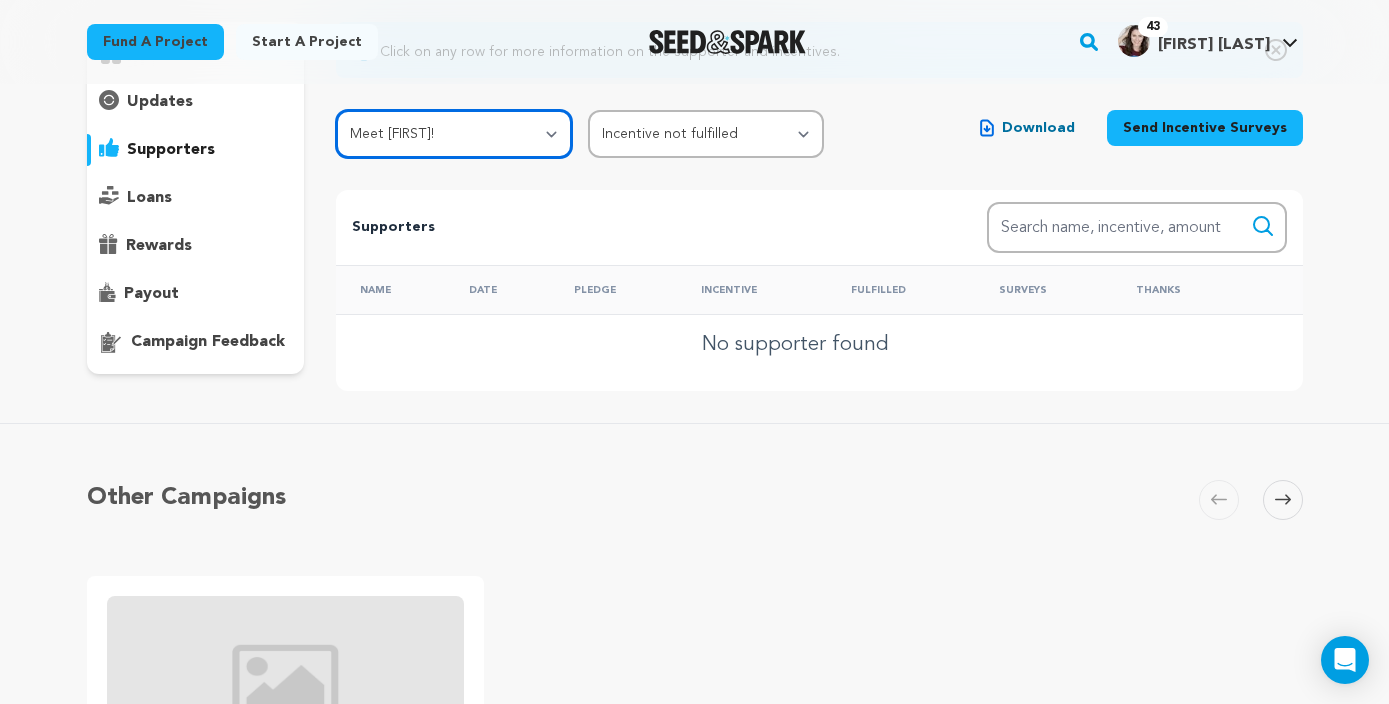 click on "All Incentives
Thank You!!
Ticket Pre-Sale
Dedicated Social Media Shout Out
TWO tickets to the show!
Exclusive BTS Content
Meet Shannon!
Breast Cup
Be In The Play!!
Executive Producer" at bounding box center [454, 134] 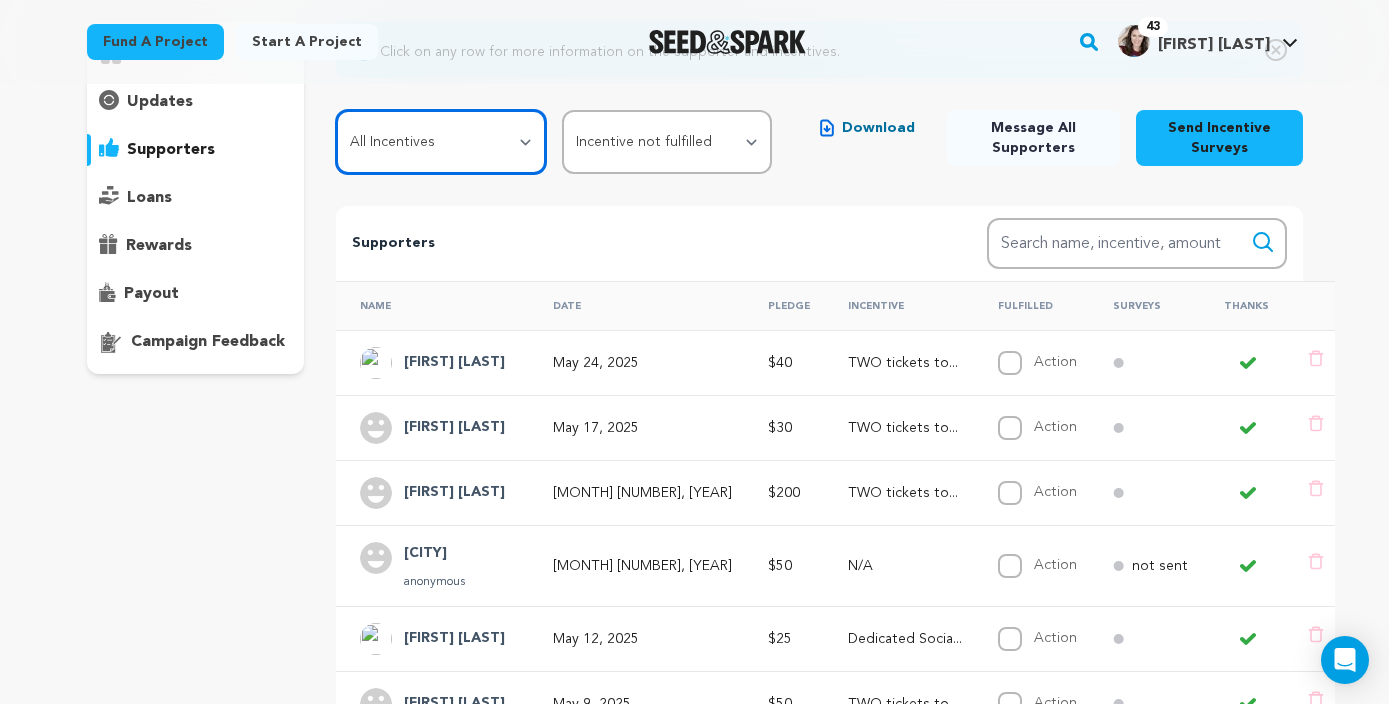 click on "All Incentives
Thank You!!
Ticket Pre-Sale
Dedicated Social Media Shout Out
TWO tickets to the show!
Exclusive BTS Content
Meet Shannon!
Breast Cup
Be In The Play!!
Executive Producer" at bounding box center [441, 142] 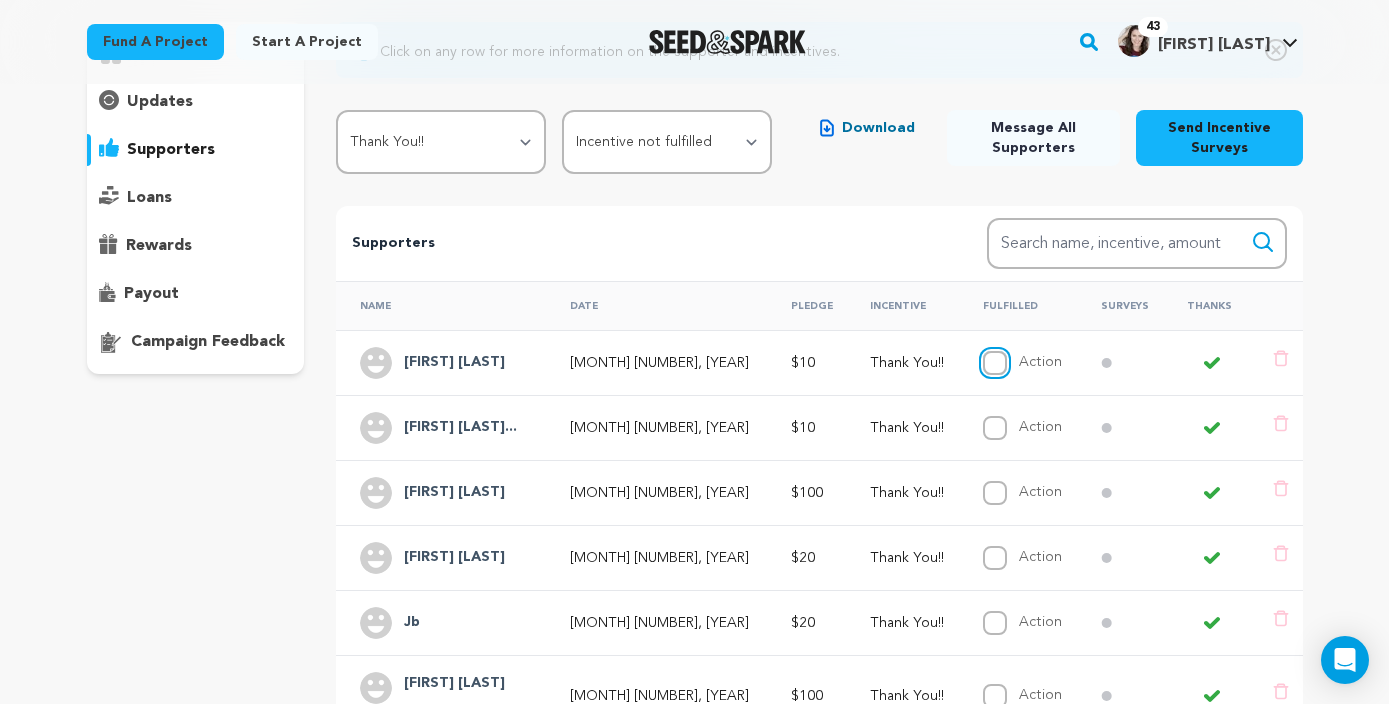 click on "Action" at bounding box center (995, 363) 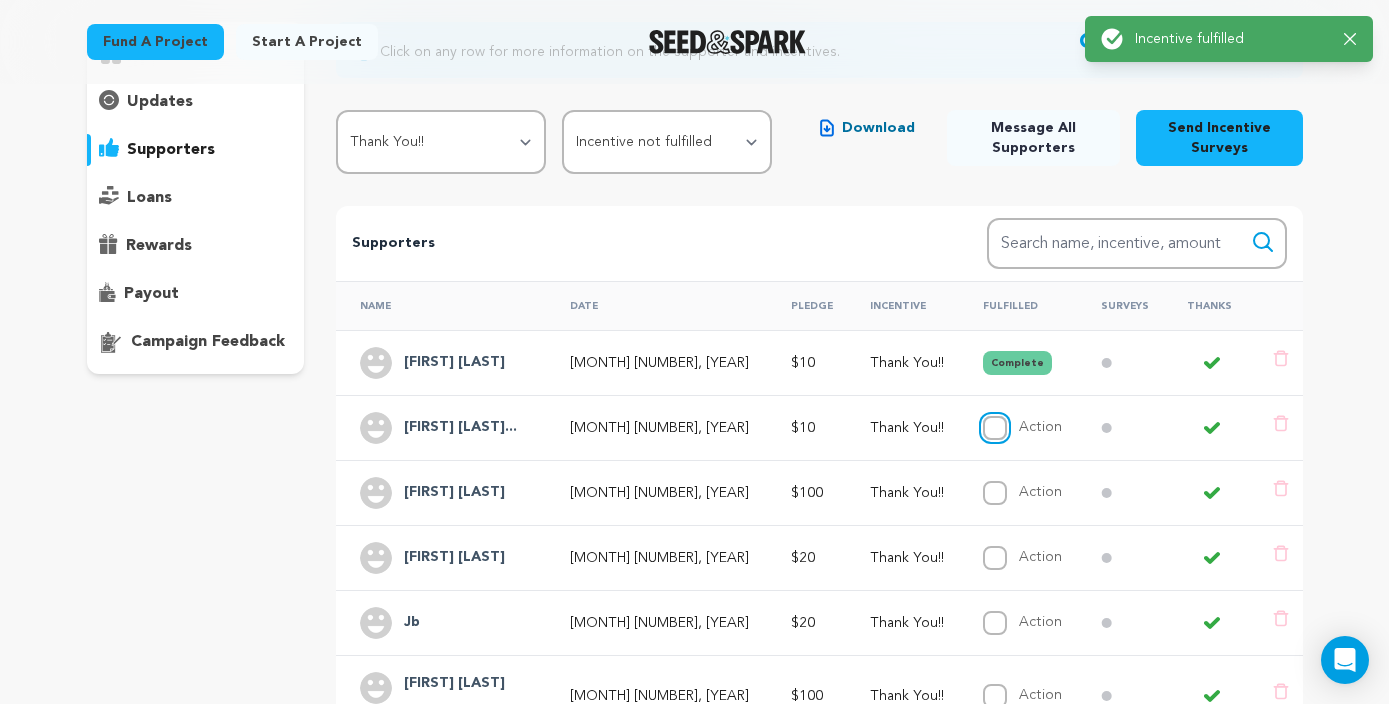 click on "Action" at bounding box center [995, 428] 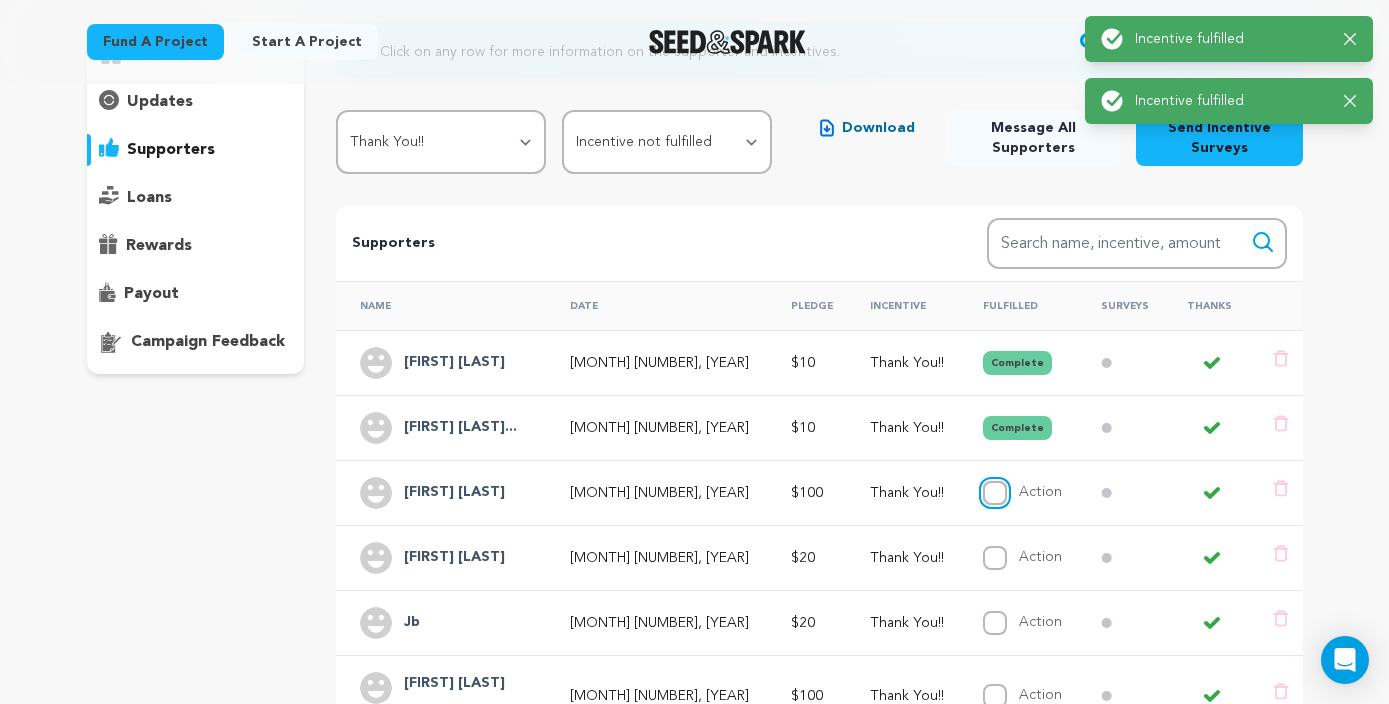 click on "Action" at bounding box center [995, 493] 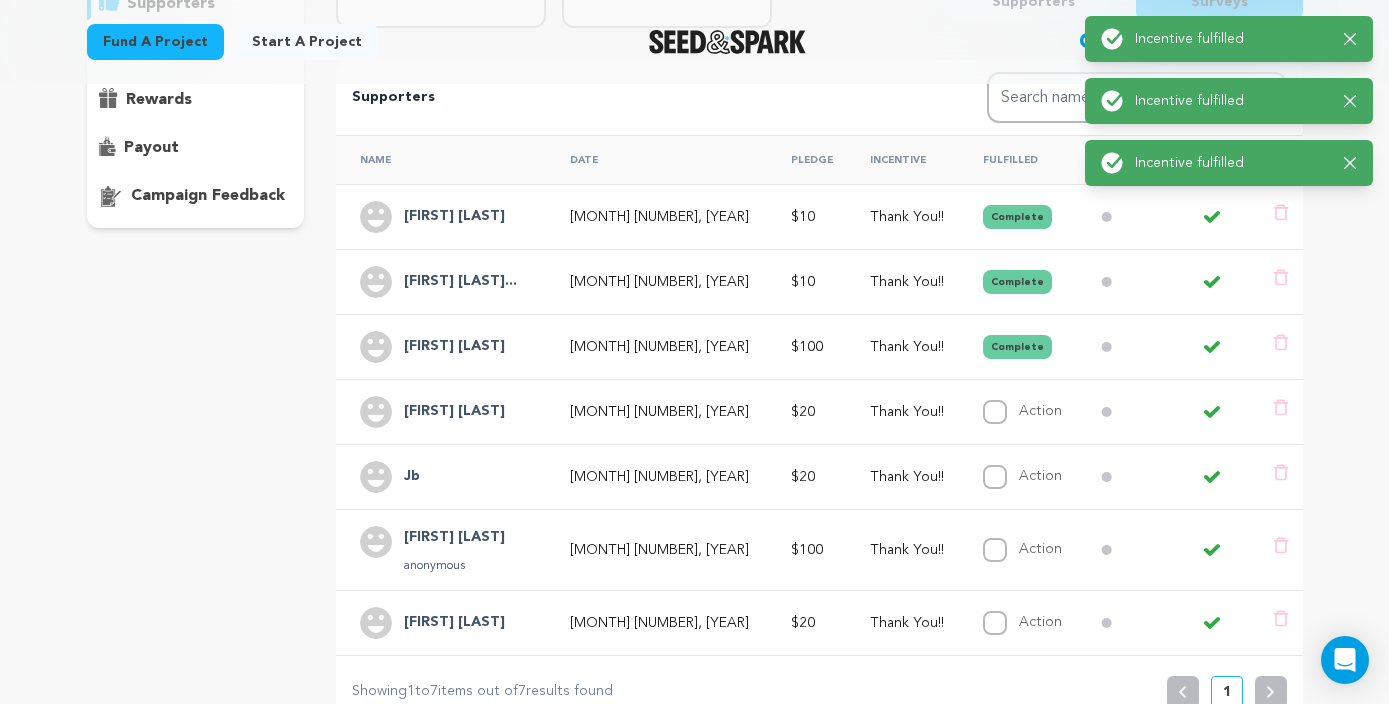 scroll, scrollTop: 349, scrollLeft: 0, axis: vertical 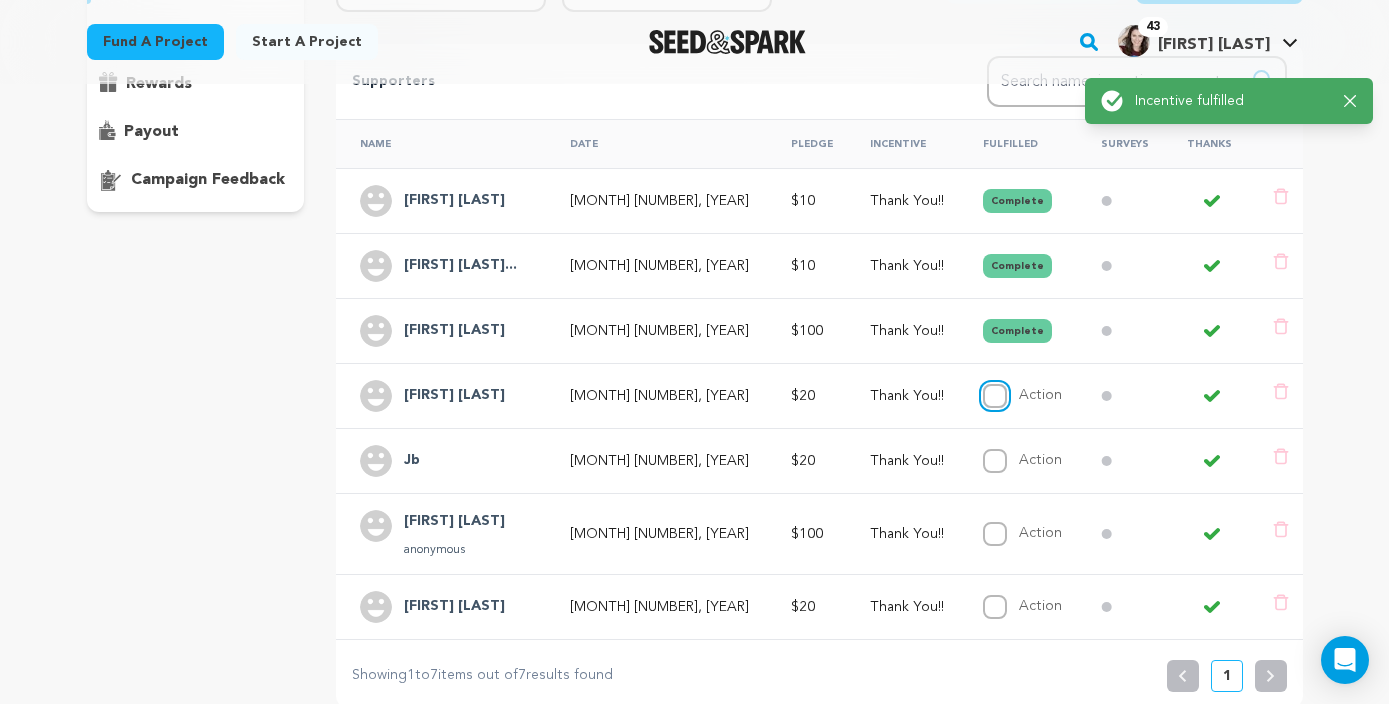 click on "Action" at bounding box center [995, 396] 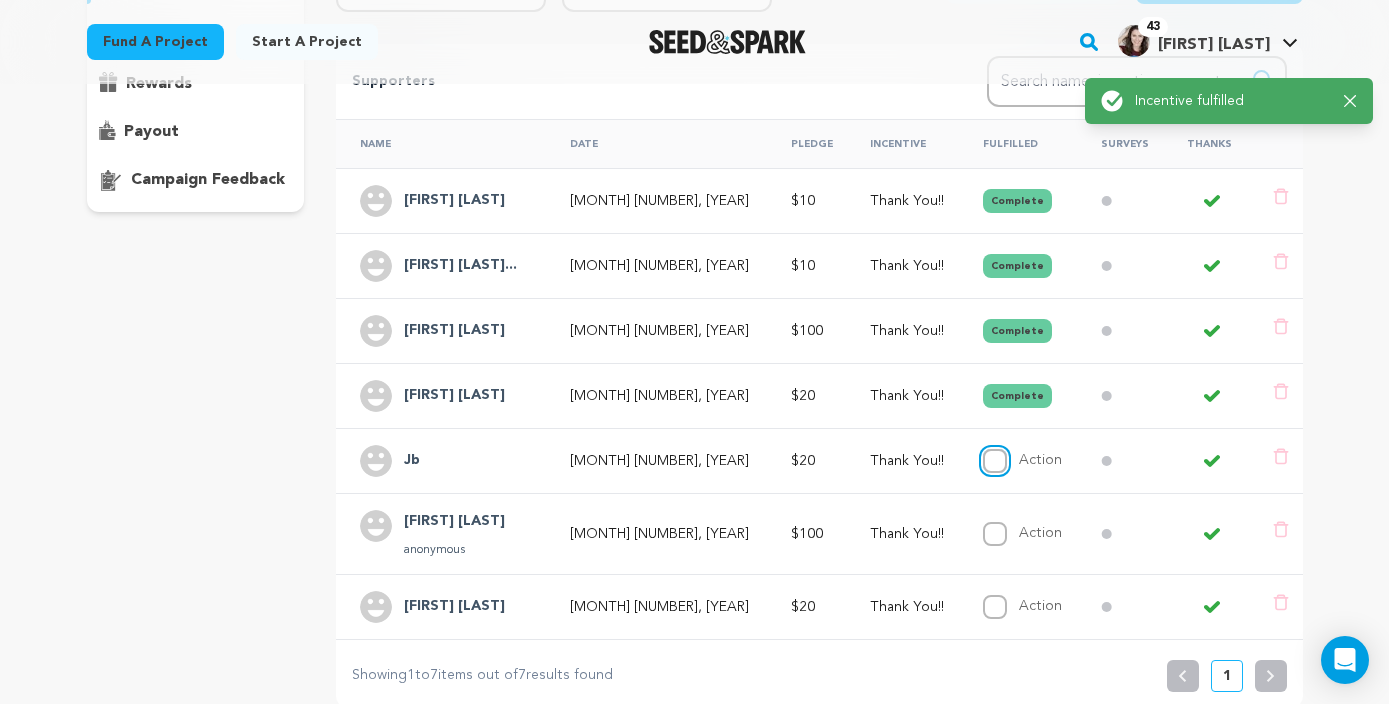 click on "Action" at bounding box center (995, 461) 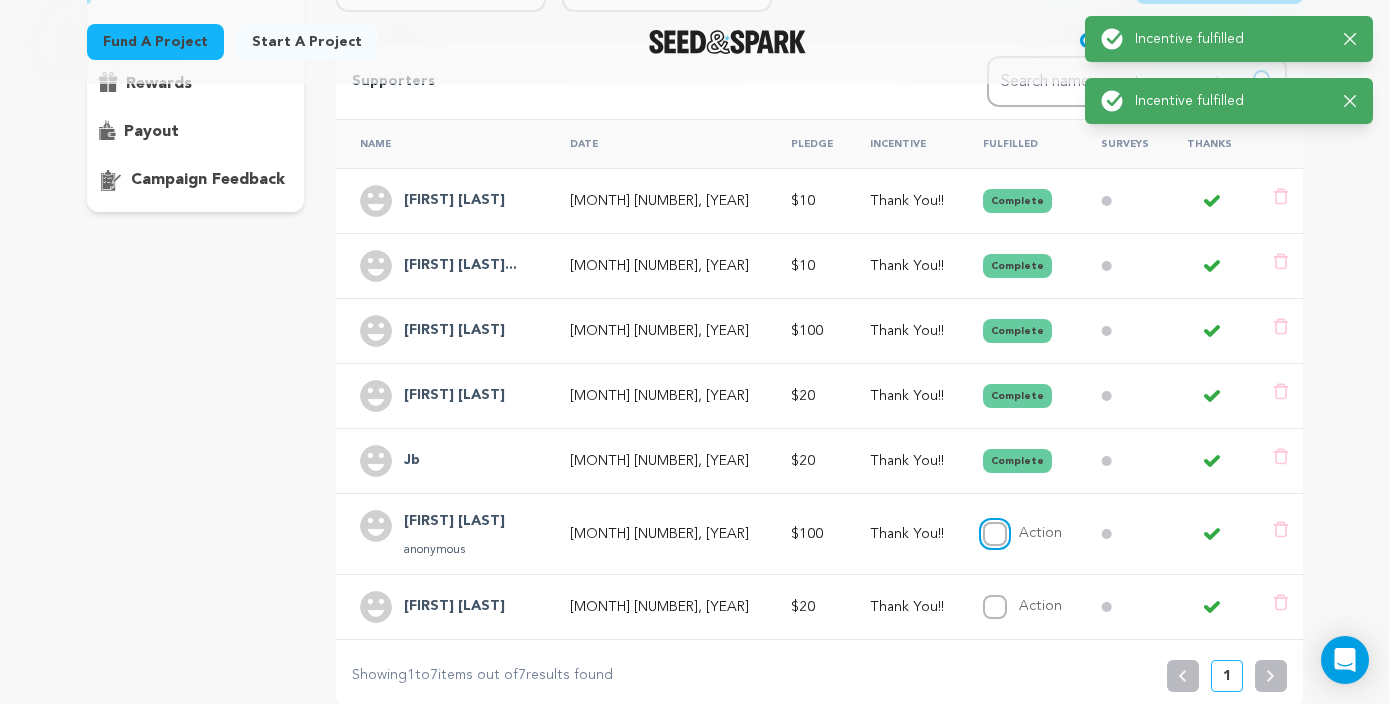 click on "Action" at bounding box center (995, 534) 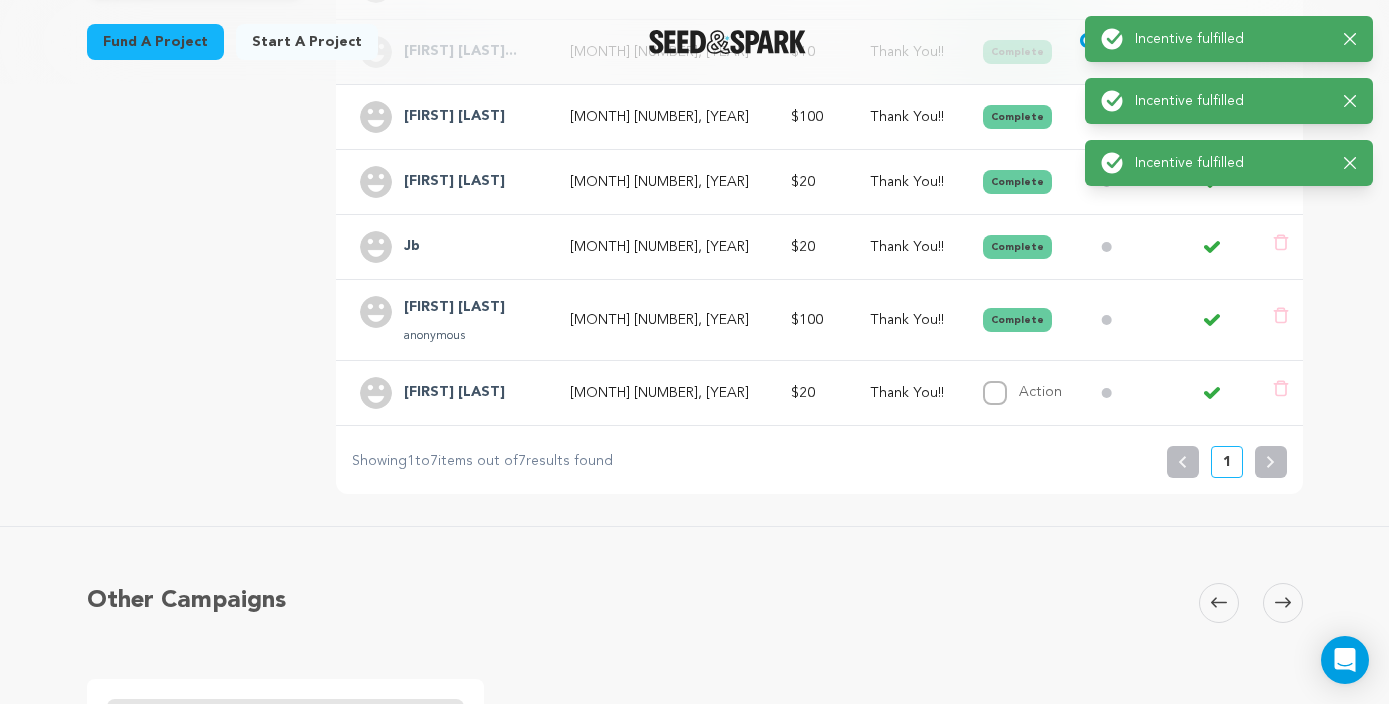 scroll, scrollTop: 612, scrollLeft: 0, axis: vertical 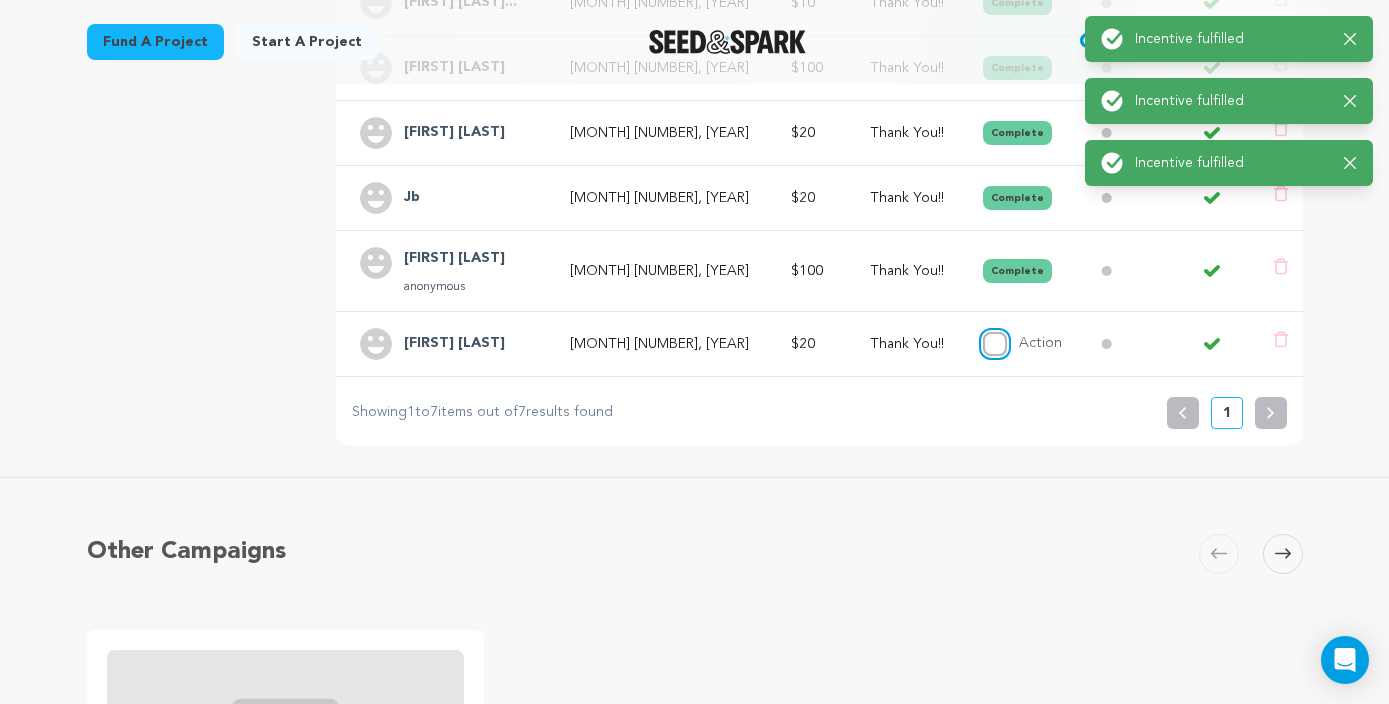 click on "Action" at bounding box center (995, 344) 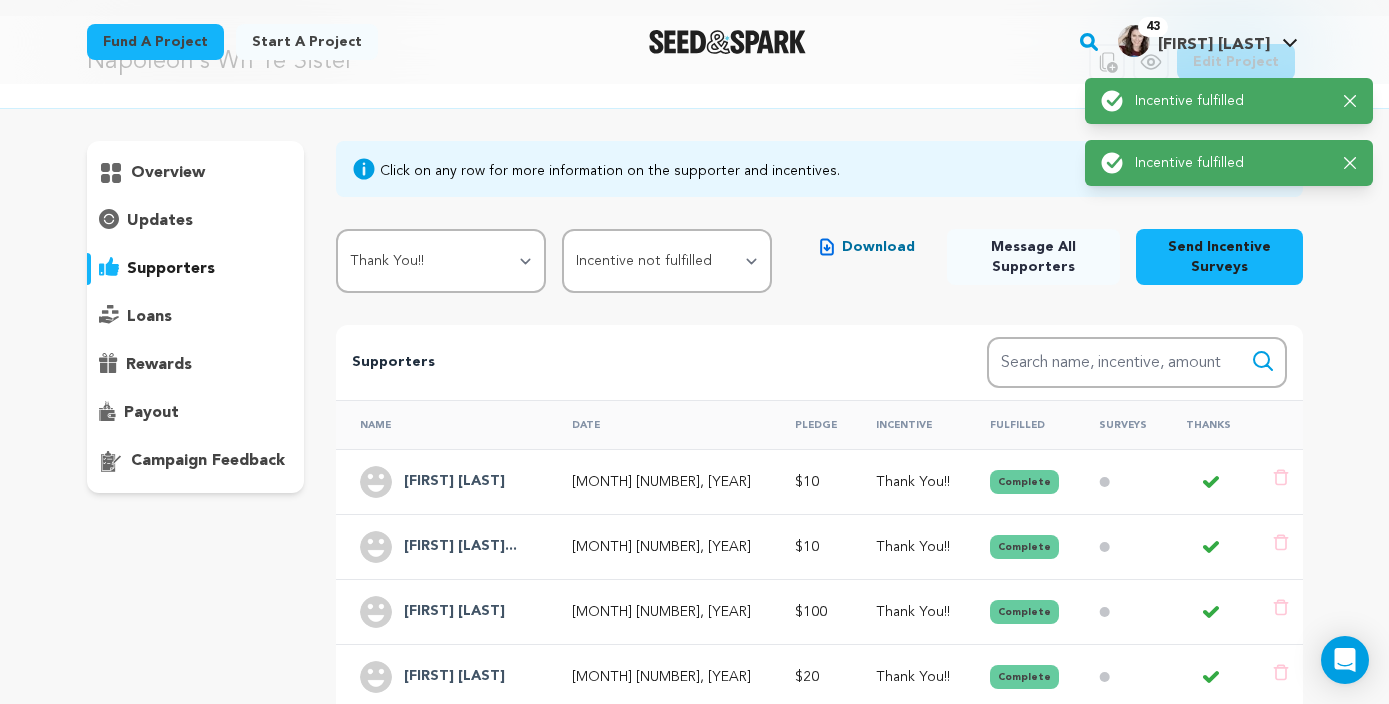 scroll, scrollTop: 0, scrollLeft: 0, axis: both 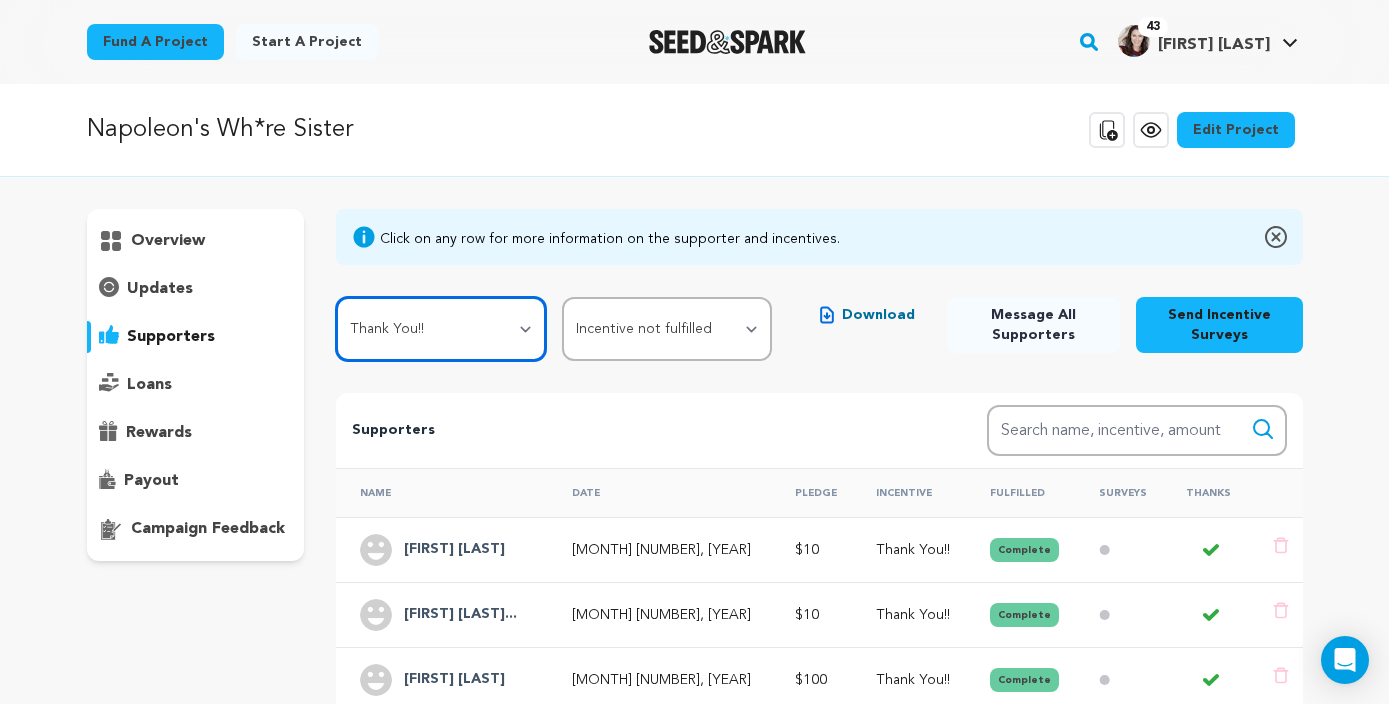 click on "All Incentives
Thank You!!
Ticket Pre-Sale
Dedicated Social Media Shout Out
TWO tickets to the show!
Exclusive BTS Content
Meet Shannon!
Breast Cup
Be In The Play!!
Executive Producer" at bounding box center [441, 329] 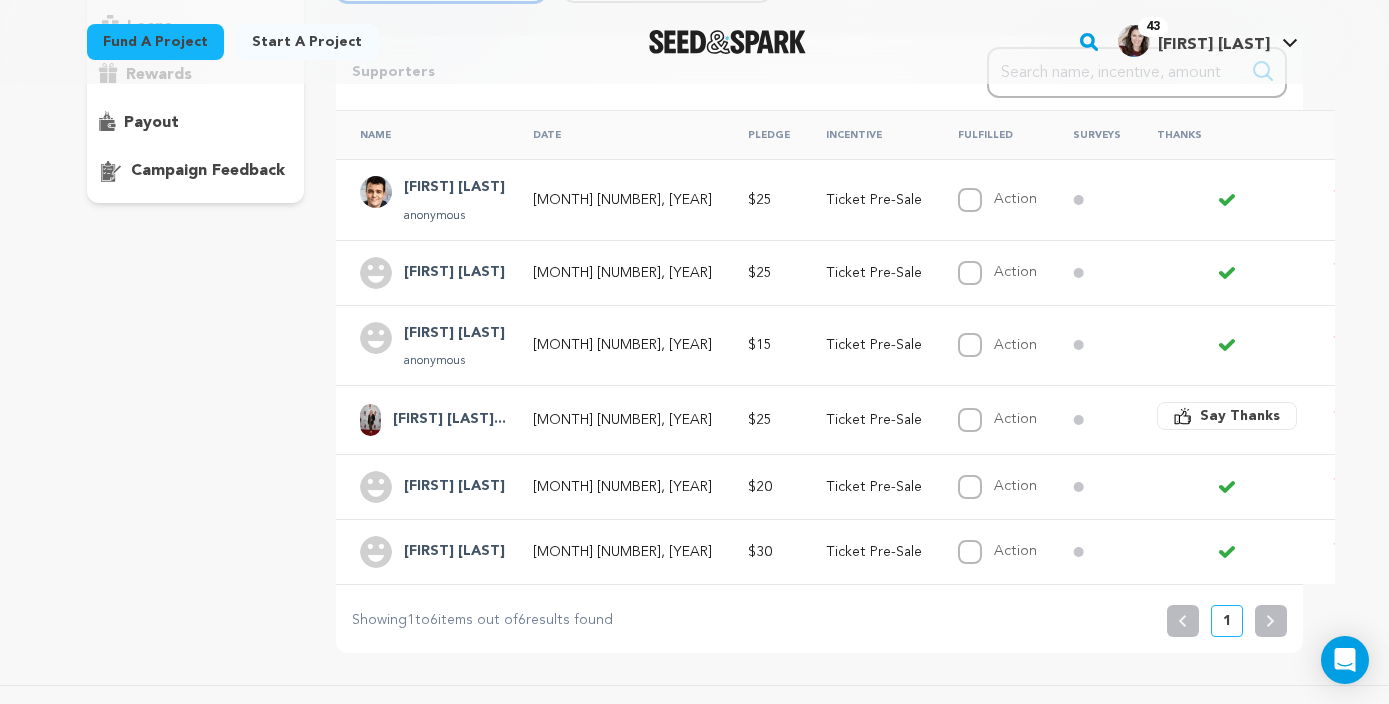 scroll, scrollTop: 365, scrollLeft: 0, axis: vertical 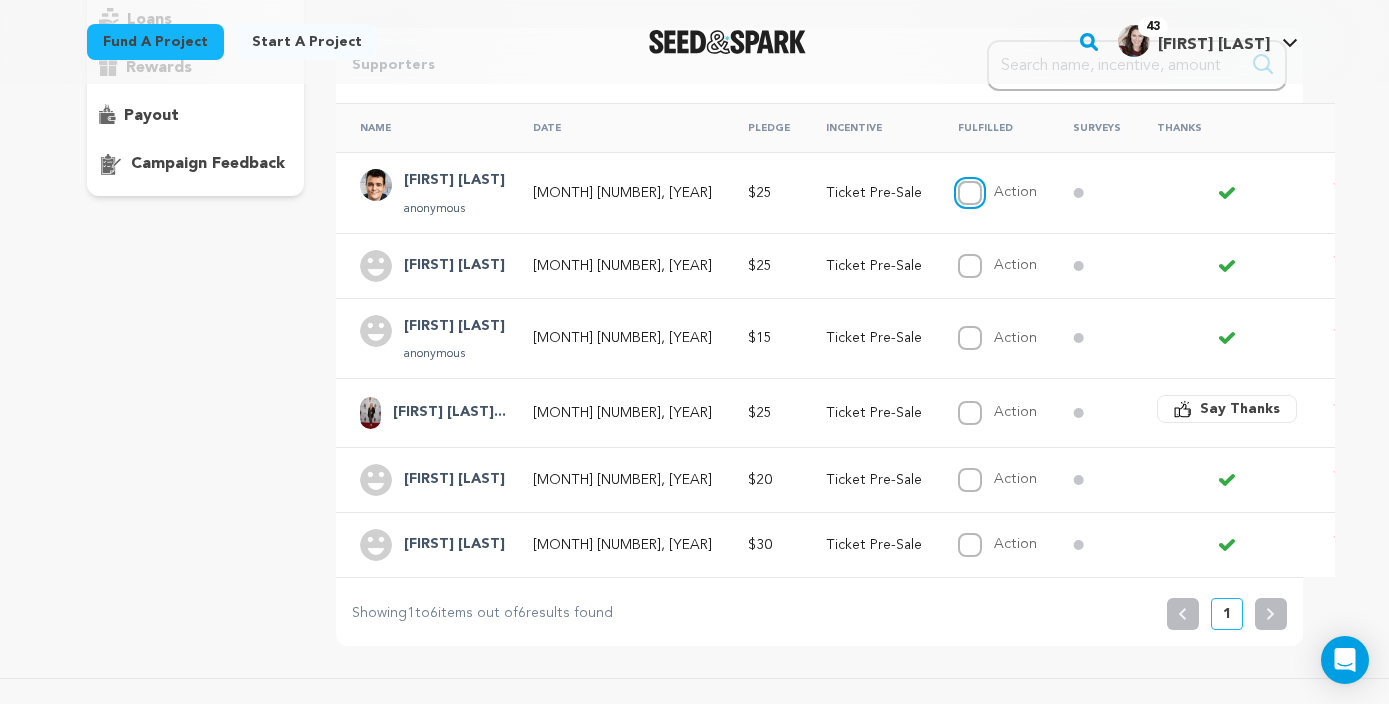 click on "Action" at bounding box center (970, 193) 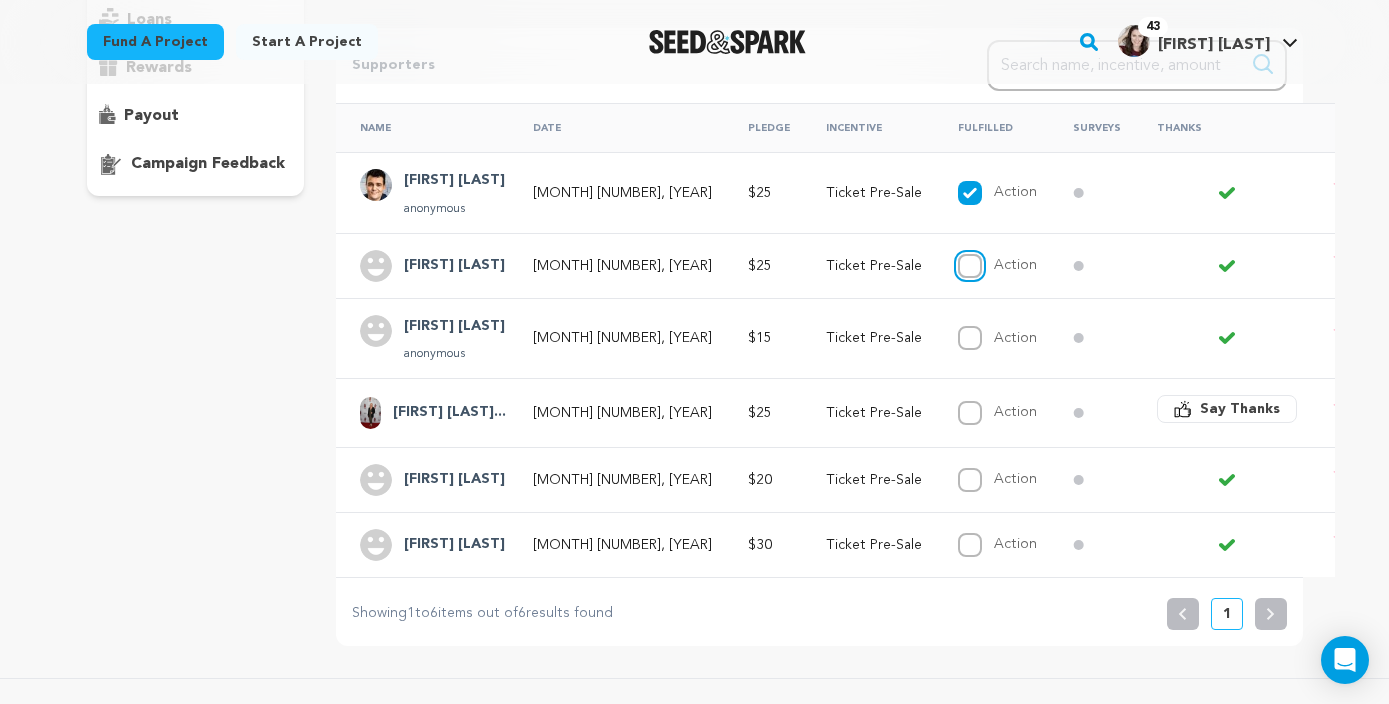 click on "Action" at bounding box center [970, 266] 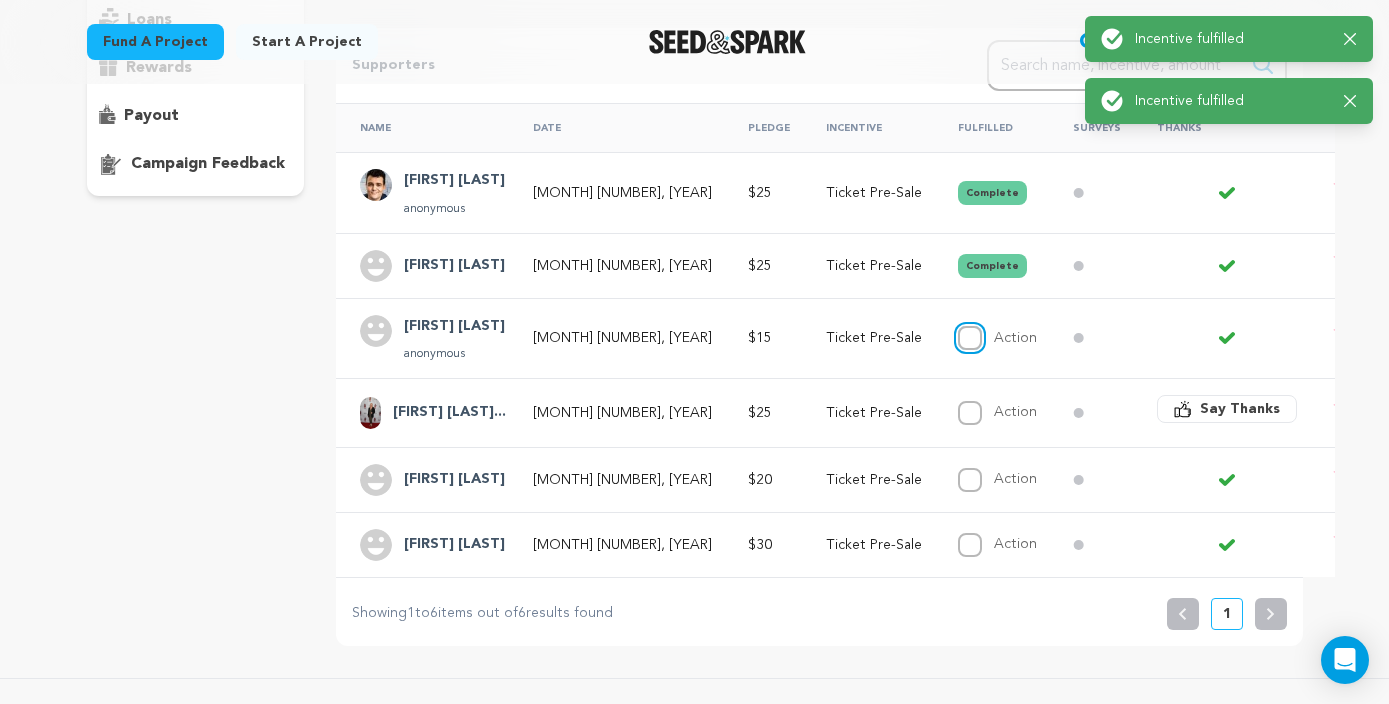 click on "Action" at bounding box center [970, 338] 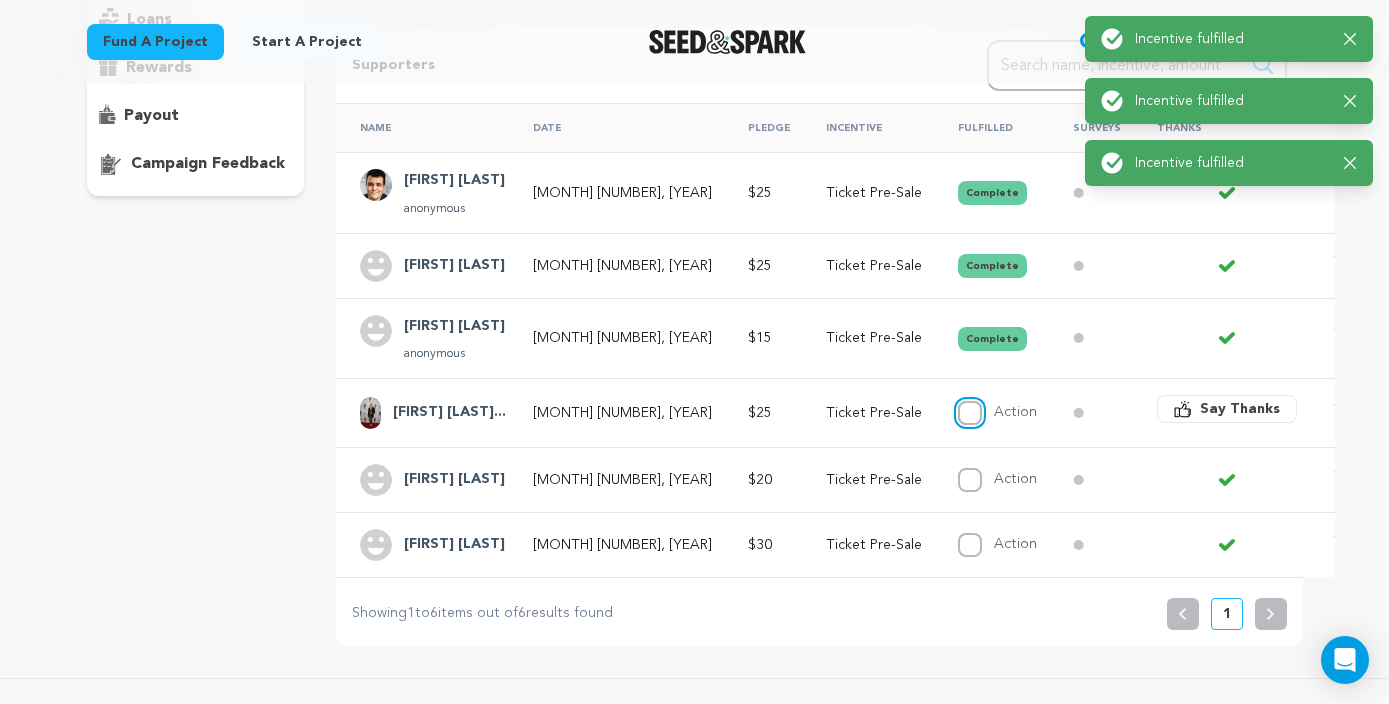 click on "Action" at bounding box center (970, 413) 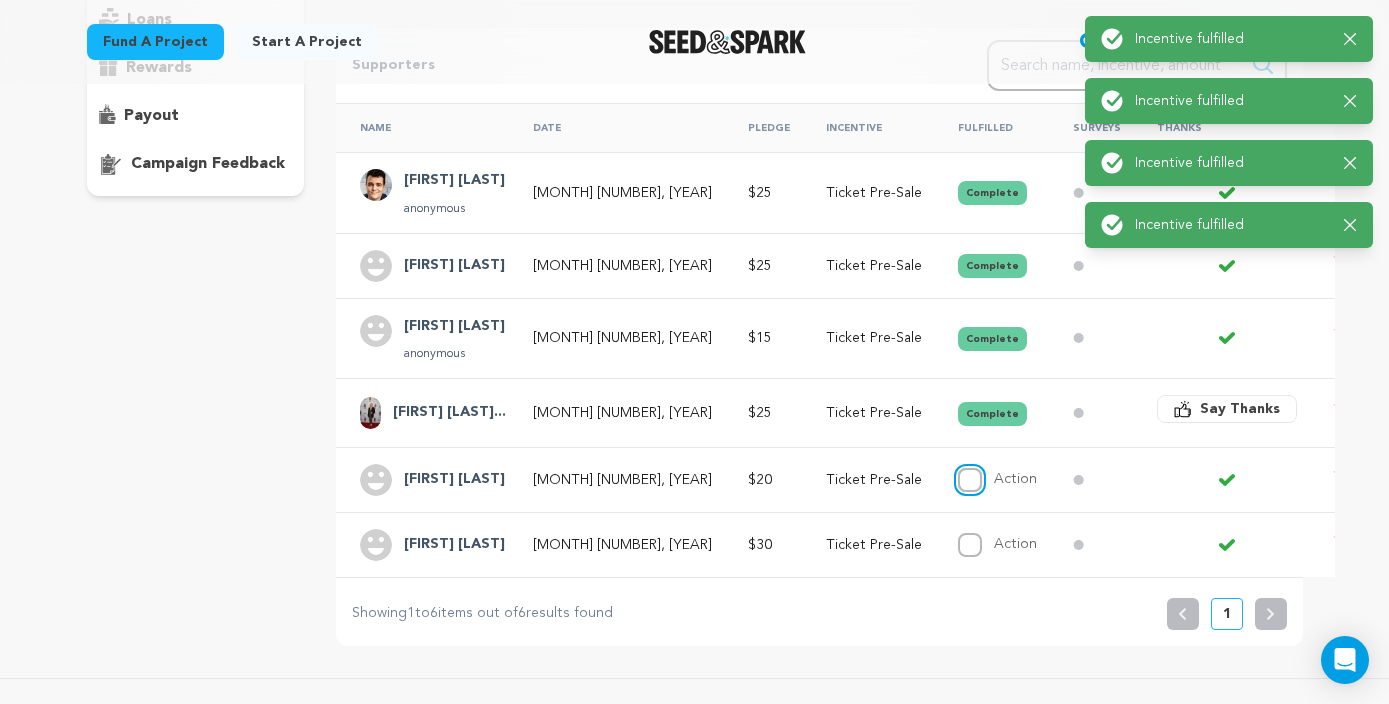 click on "Action" at bounding box center [970, 480] 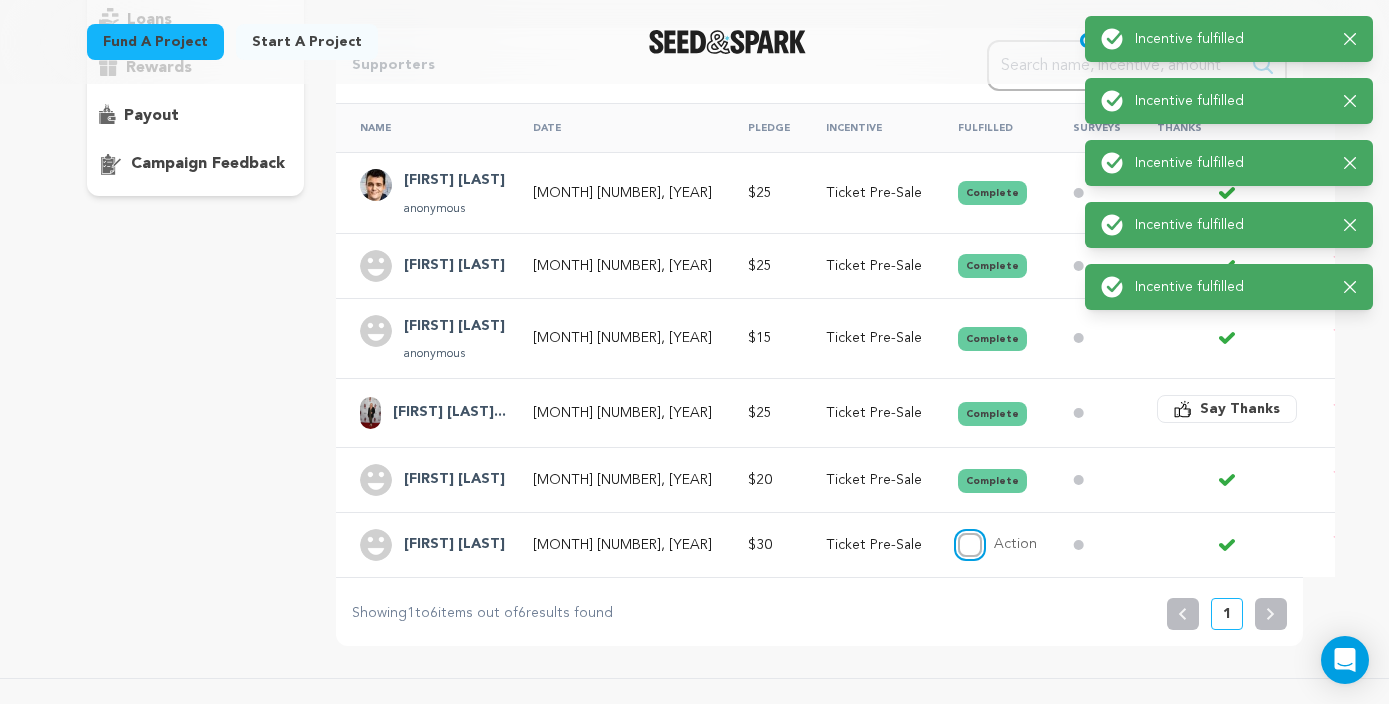 click on "Action" at bounding box center [970, 545] 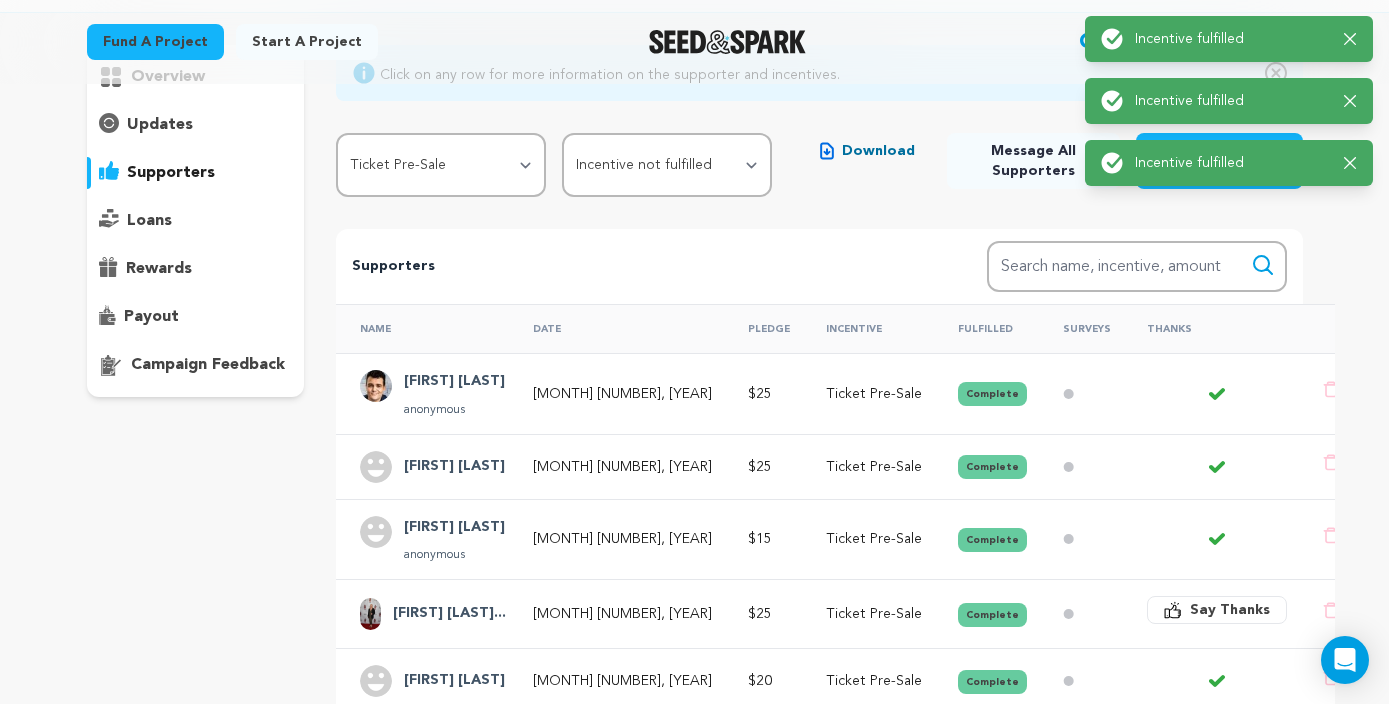 scroll, scrollTop: 148, scrollLeft: 0, axis: vertical 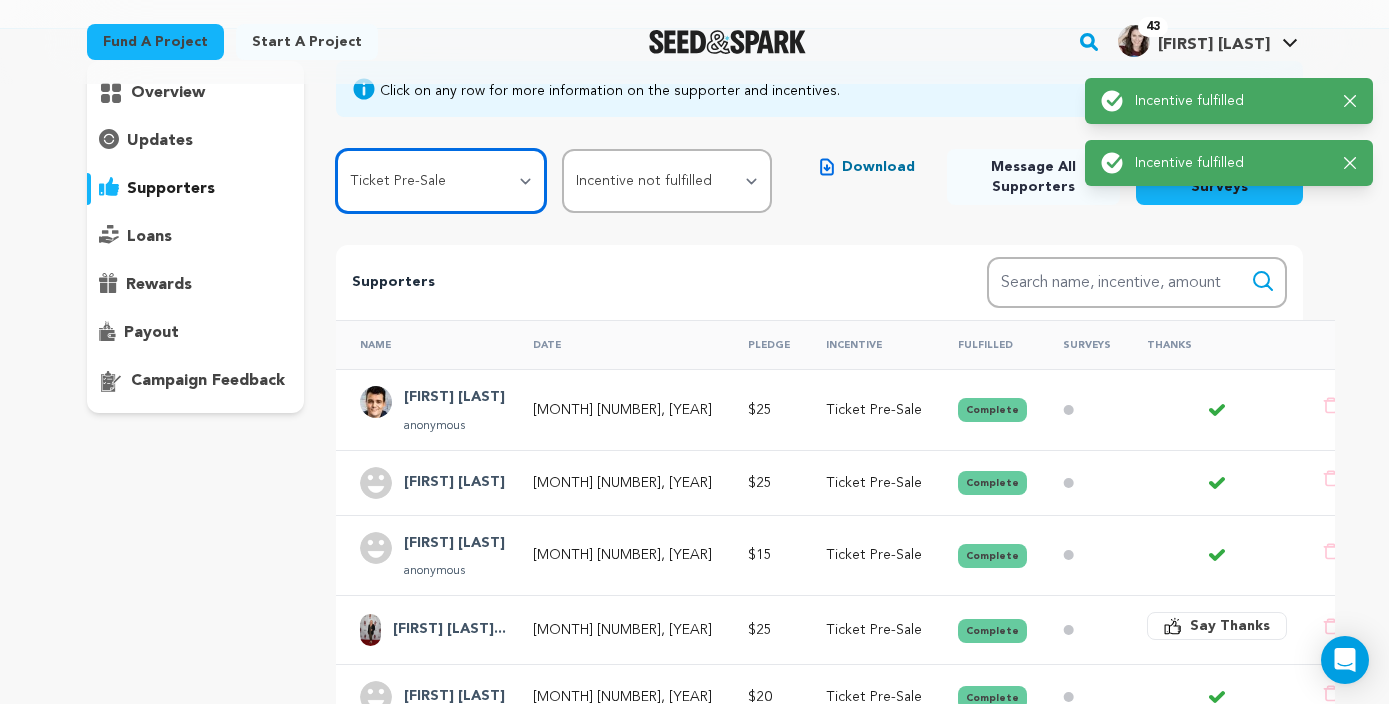 click on "All Incentives
Thank You!!
Ticket Pre-Sale
Dedicated Social Media Shout Out
TWO tickets to the show!
Exclusive BTS Content
Meet Shannon!
Breast Cup
Be In The Play!!
Executive Producer" at bounding box center (441, 181) 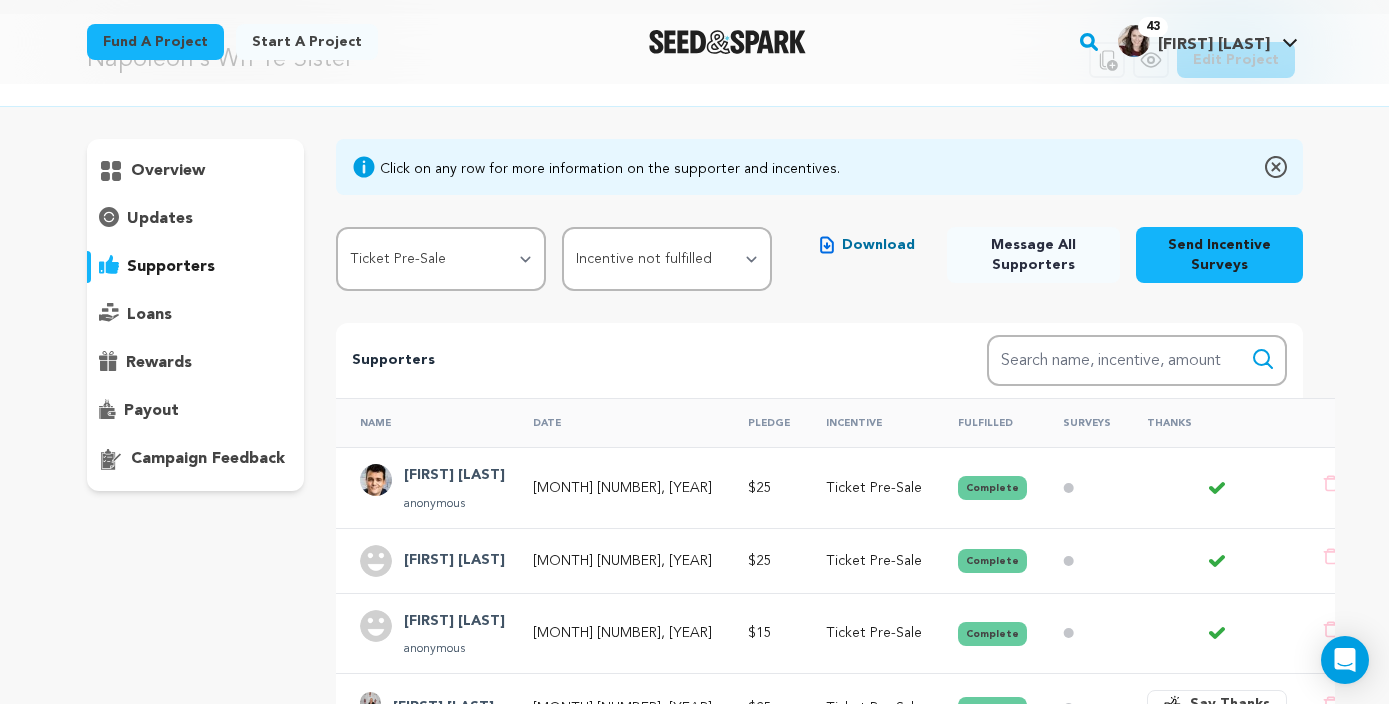 scroll, scrollTop: 57, scrollLeft: 0, axis: vertical 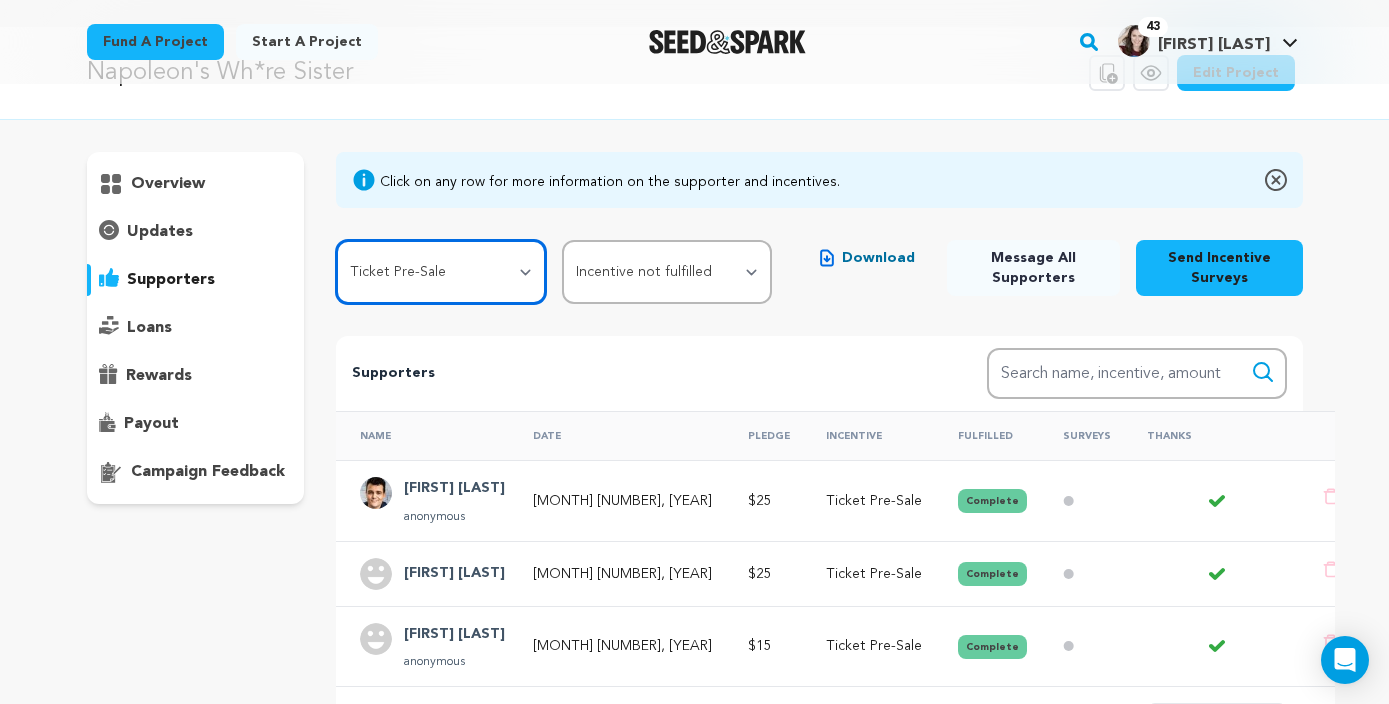click on "All Incentives
Thank You!!
Ticket Pre-Sale
Dedicated Social Media Shout Out
TWO tickets to the show!
Exclusive BTS Content
Meet Shannon!
Breast Cup
Be In The Play!!
Executive Producer" at bounding box center (441, 272) 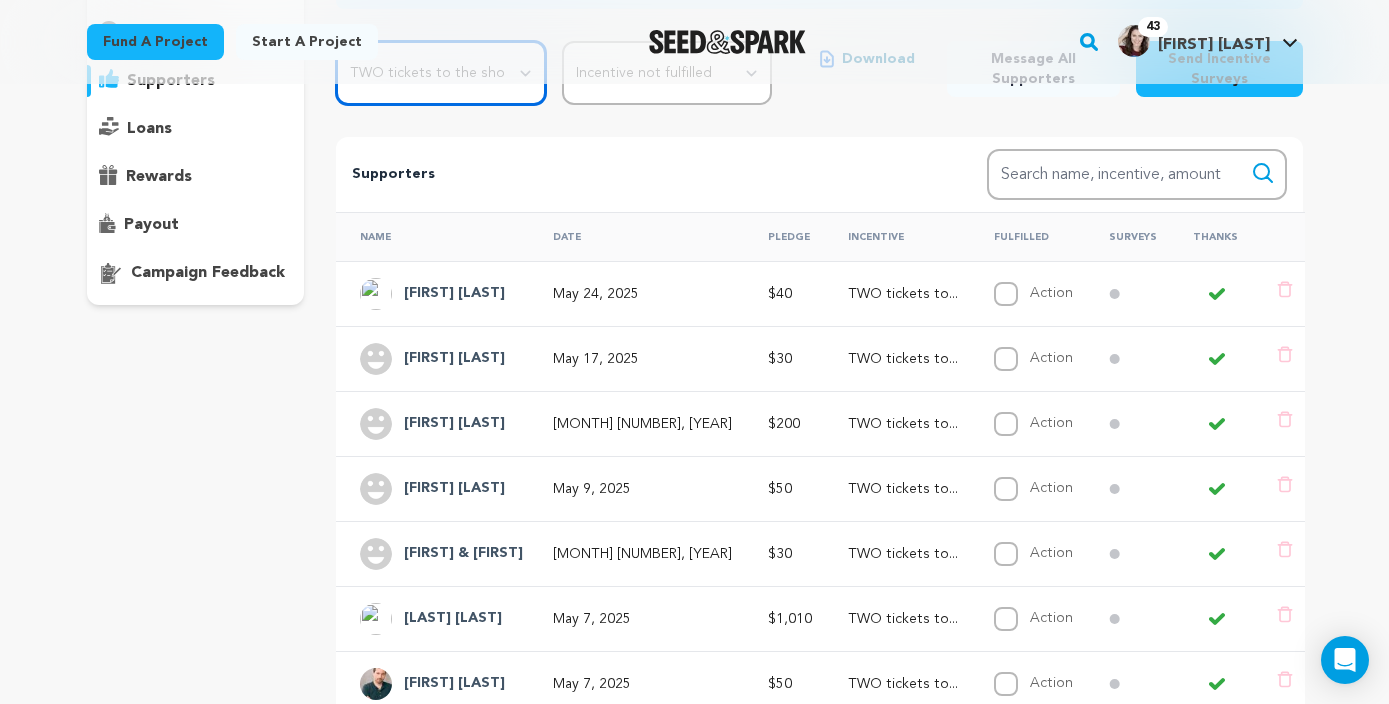 scroll, scrollTop: 267, scrollLeft: 0, axis: vertical 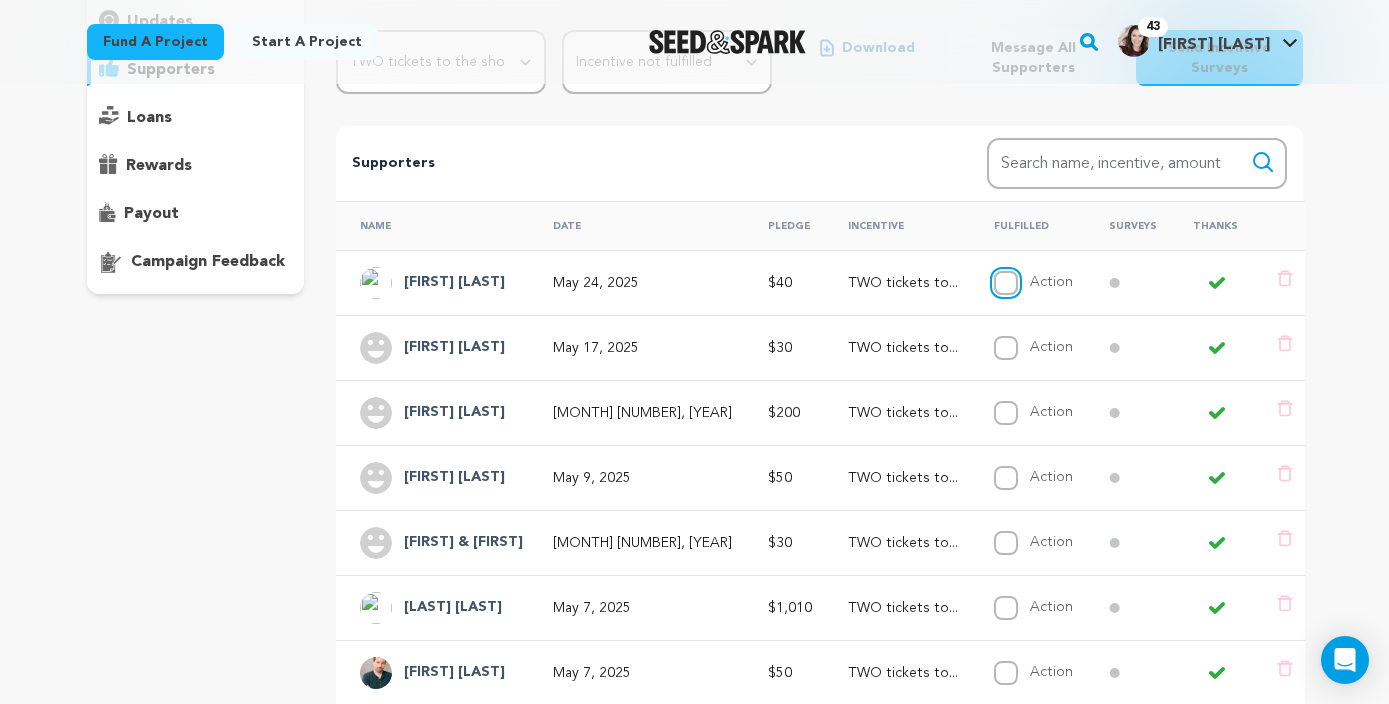 click on "Action" at bounding box center [1006, 283] 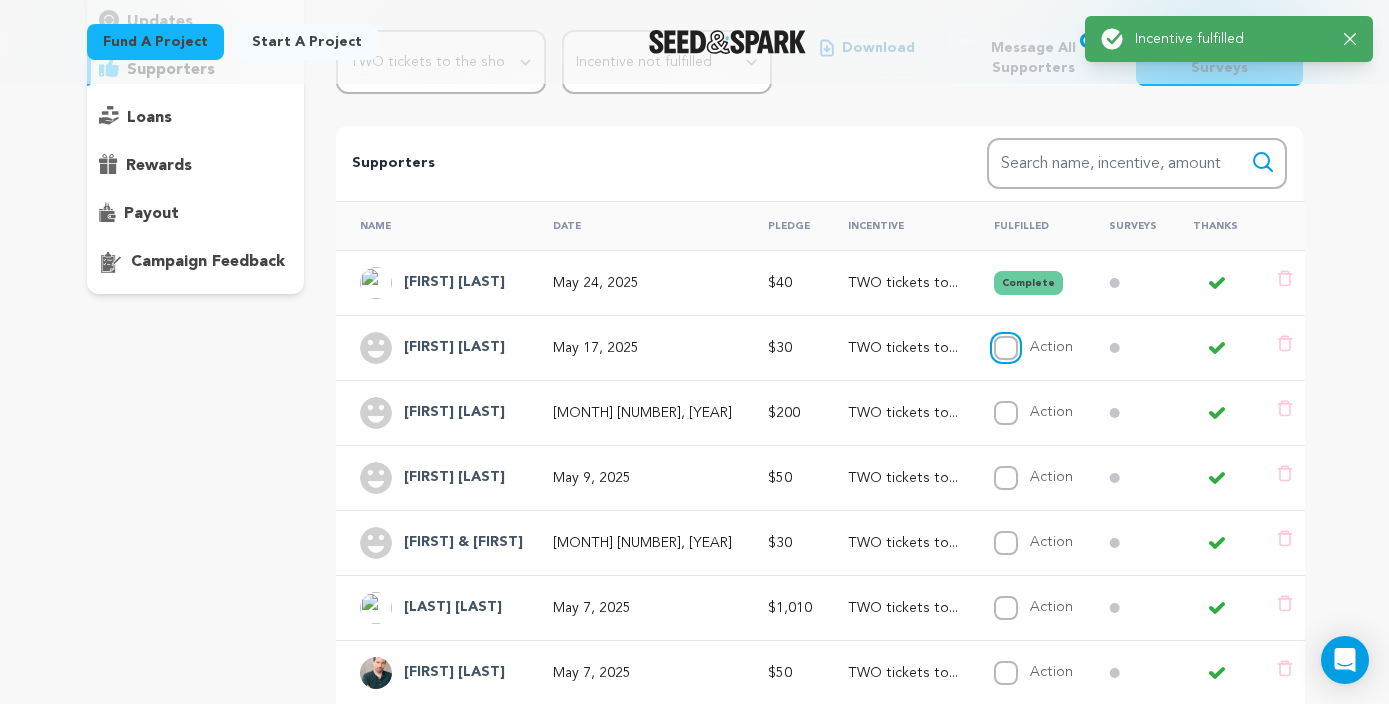 click on "Action" at bounding box center (1006, 348) 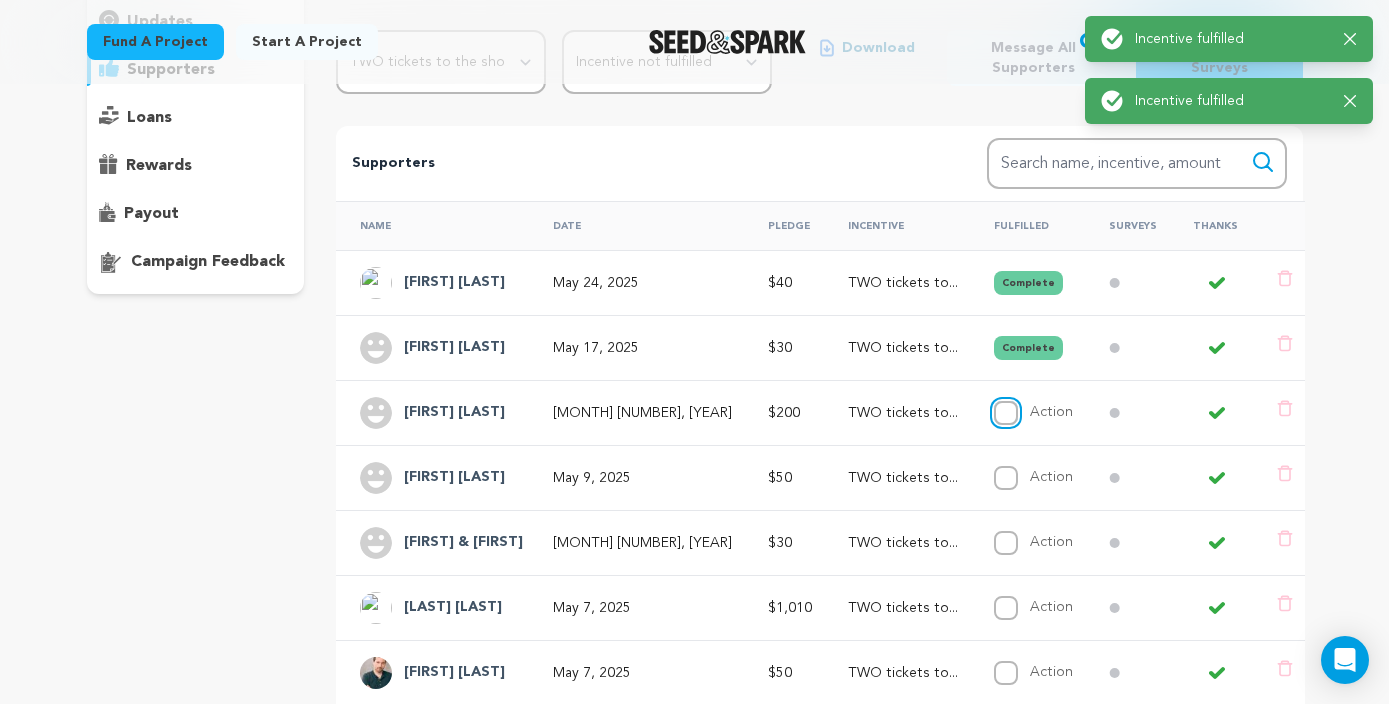 click on "Action" at bounding box center (1006, 413) 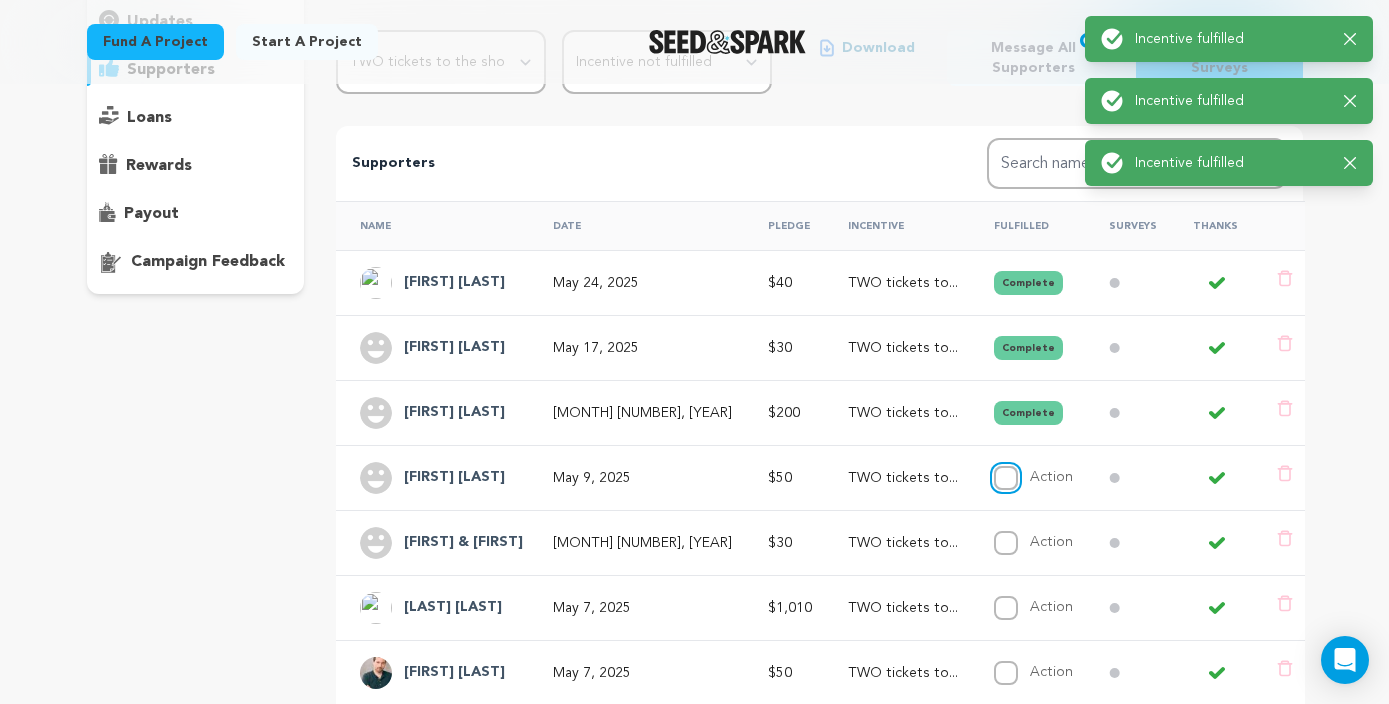 click on "Action" at bounding box center (1006, 478) 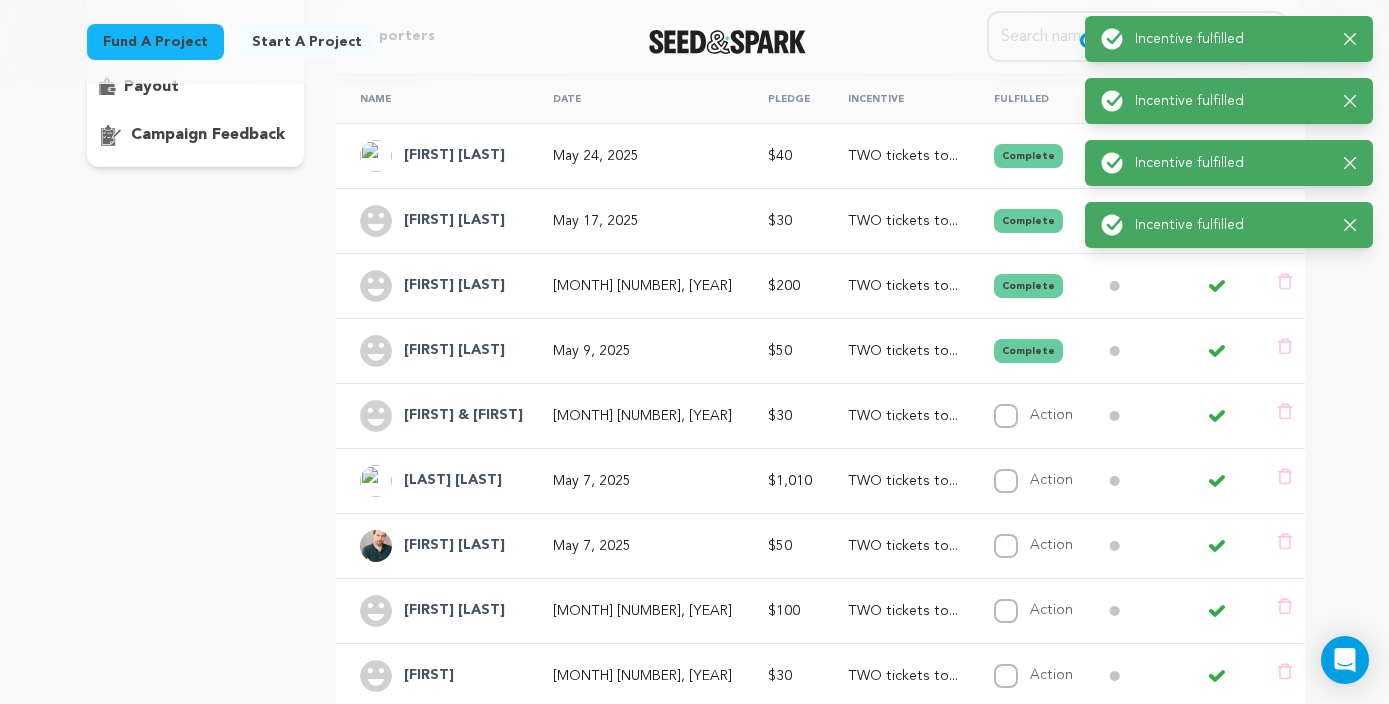 scroll, scrollTop: 425, scrollLeft: 0, axis: vertical 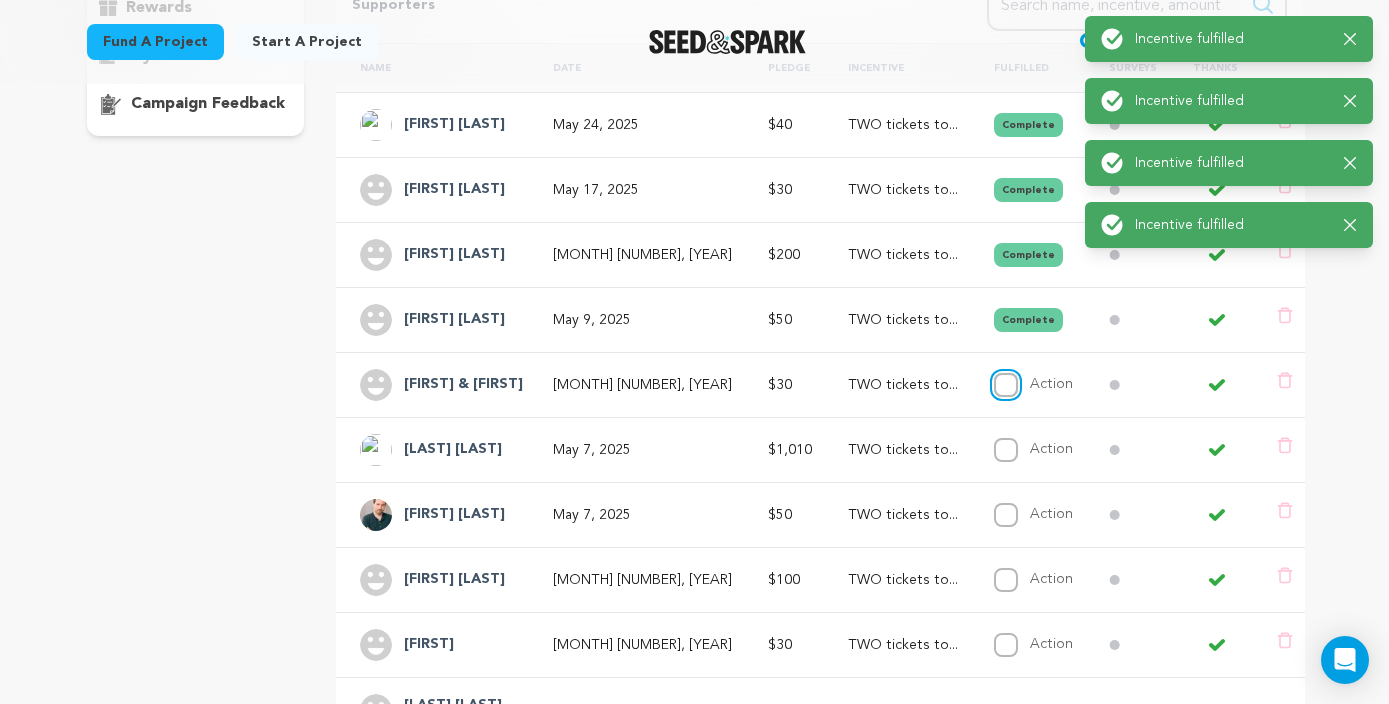 click on "Action" at bounding box center (1006, 385) 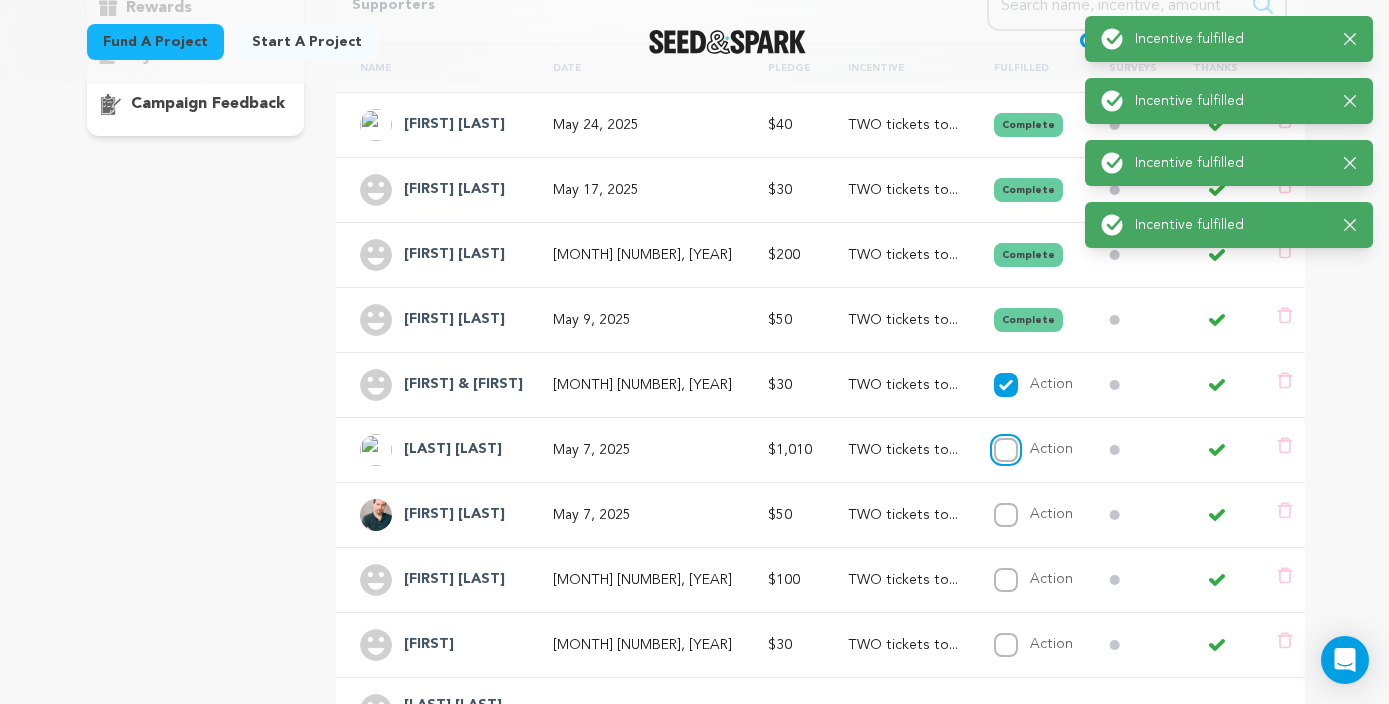 click on "Action" at bounding box center (1006, 450) 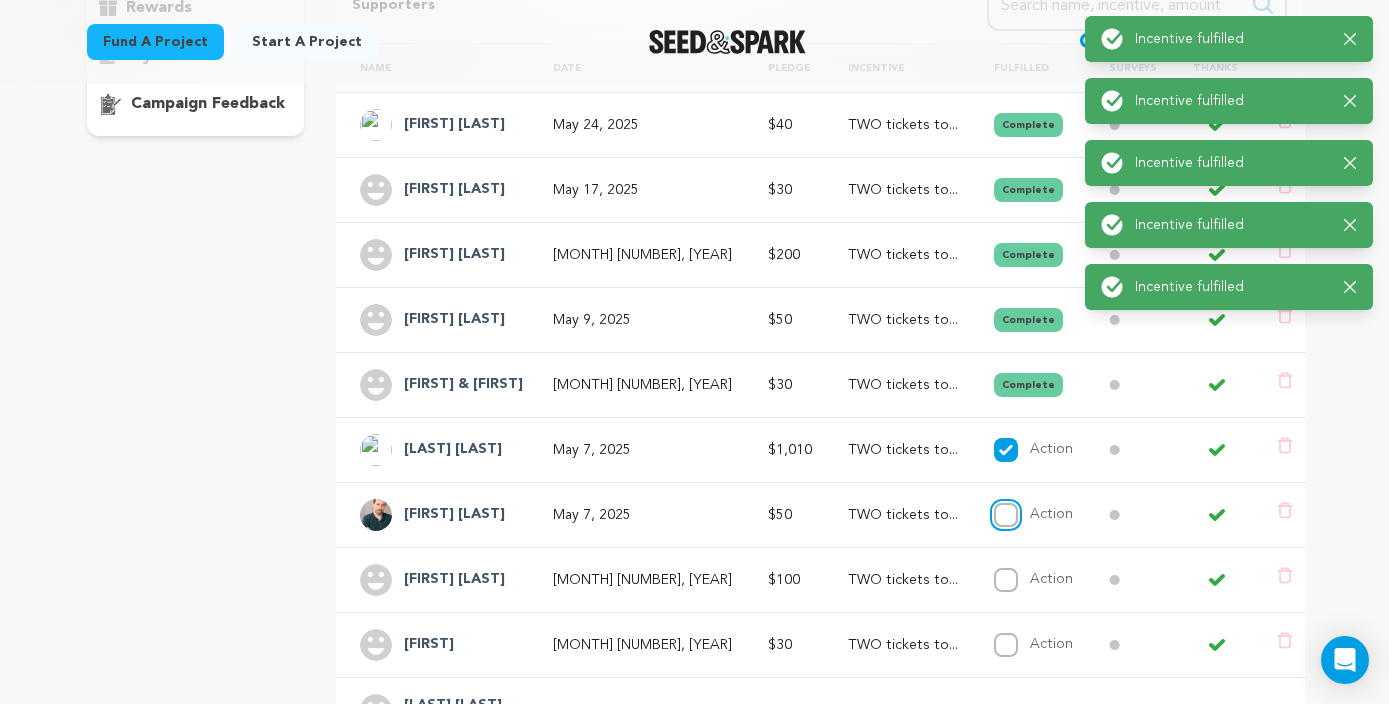 click on "Action" at bounding box center [1006, 515] 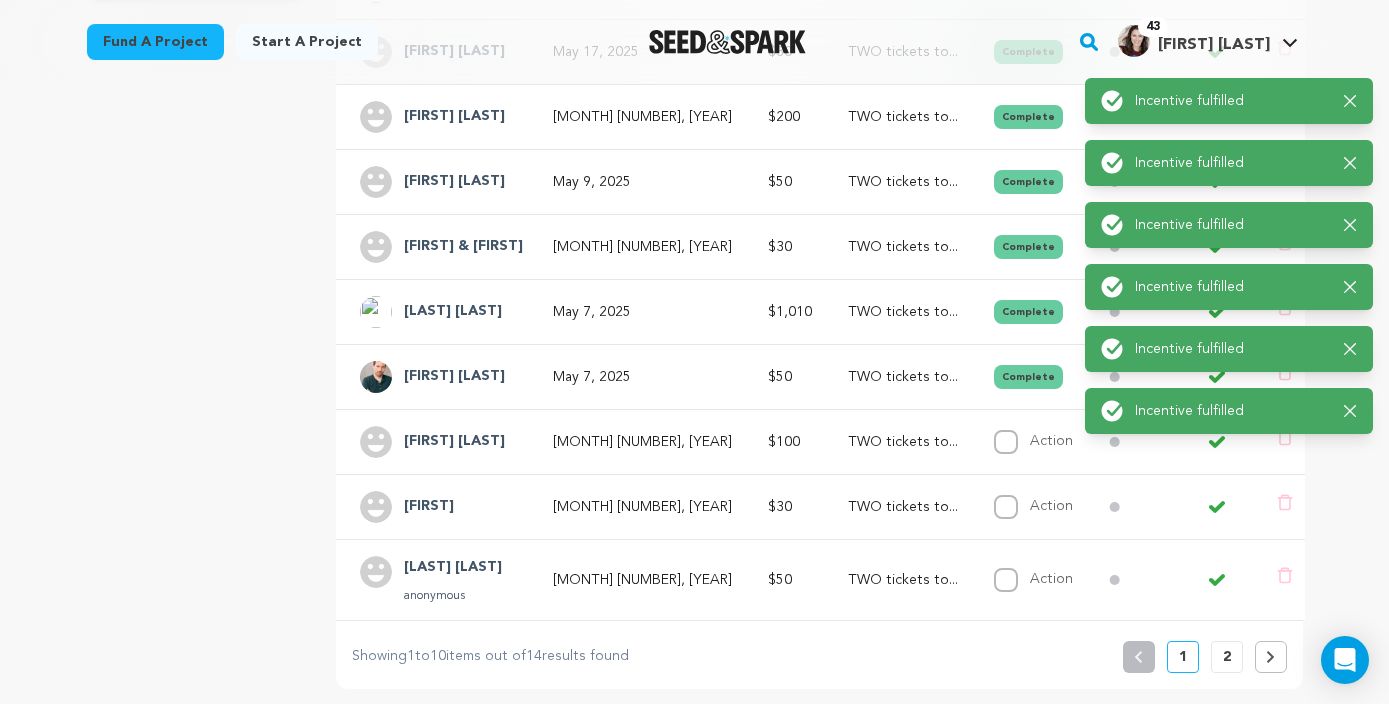 scroll, scrollTop: 574, scrollLeft: 0, axis: vertical 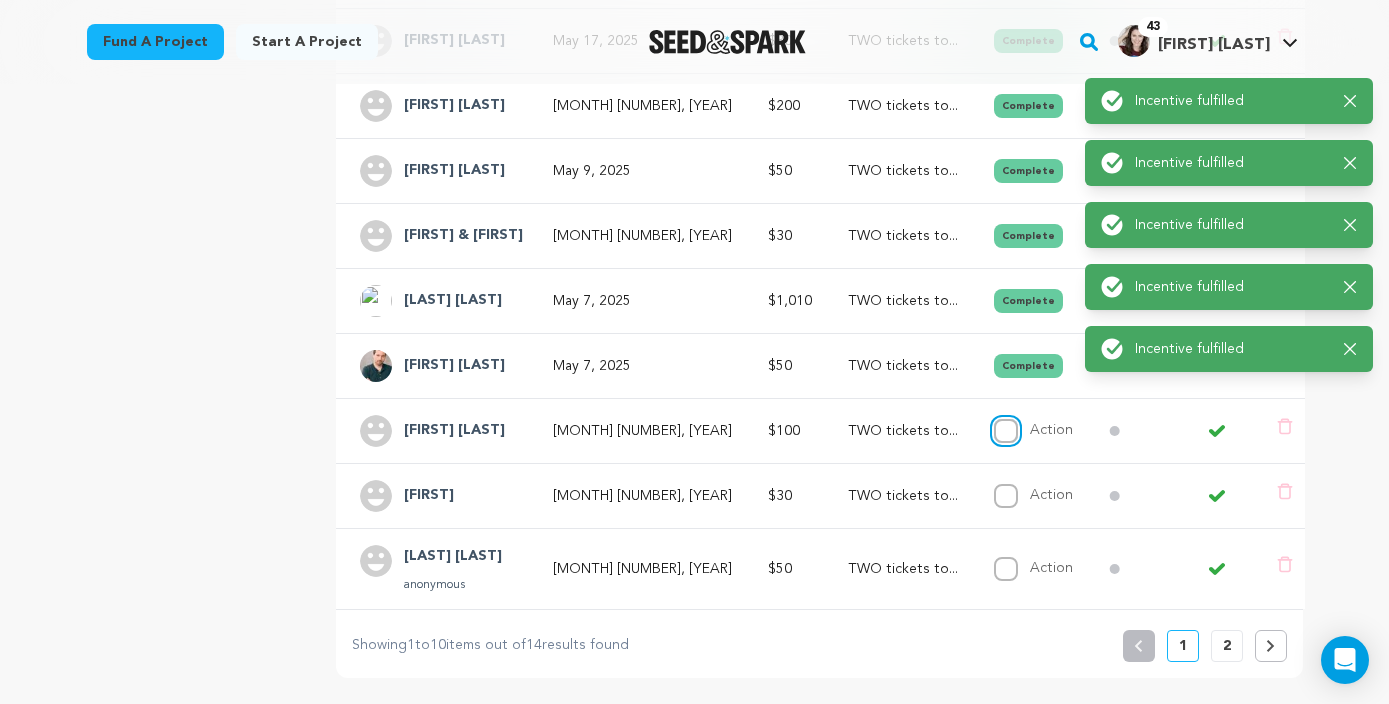 click on "Action" at bounding box center (1006, 431) 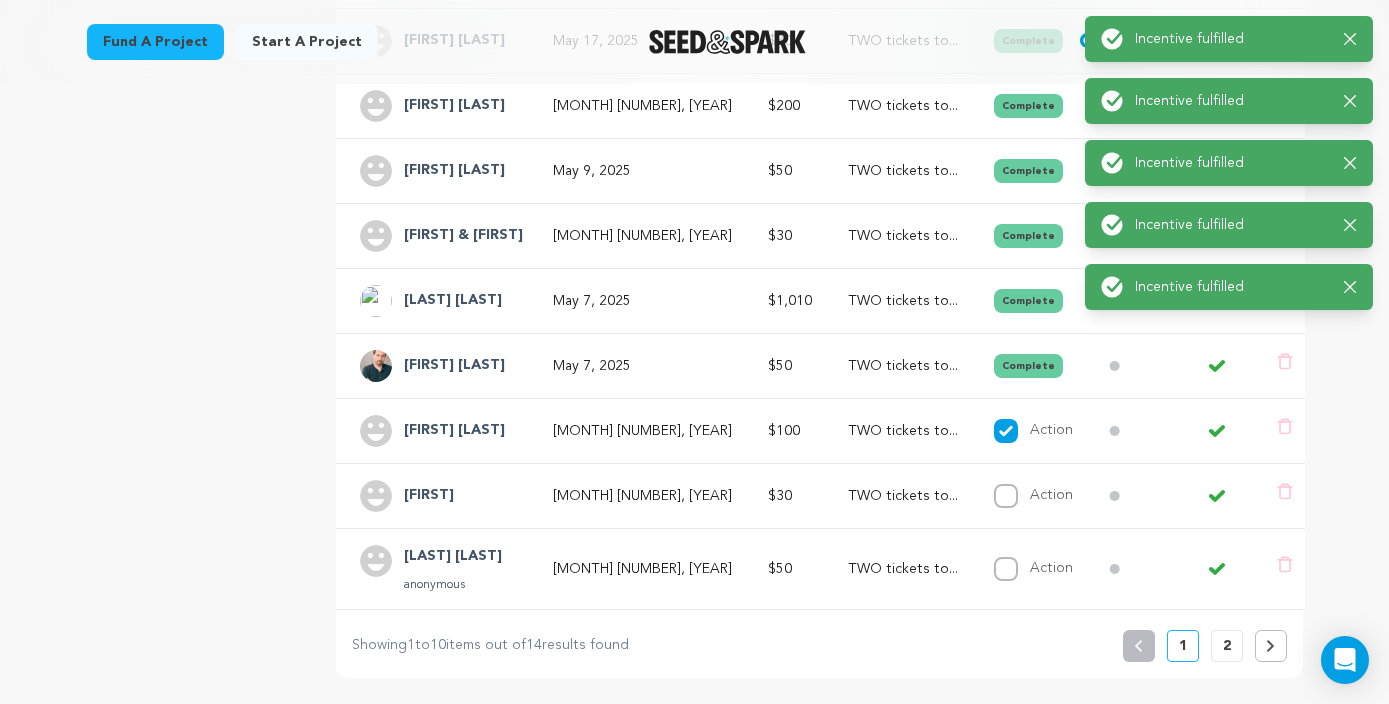 click on "Action
Complete" at bounding box center (1027, 495) 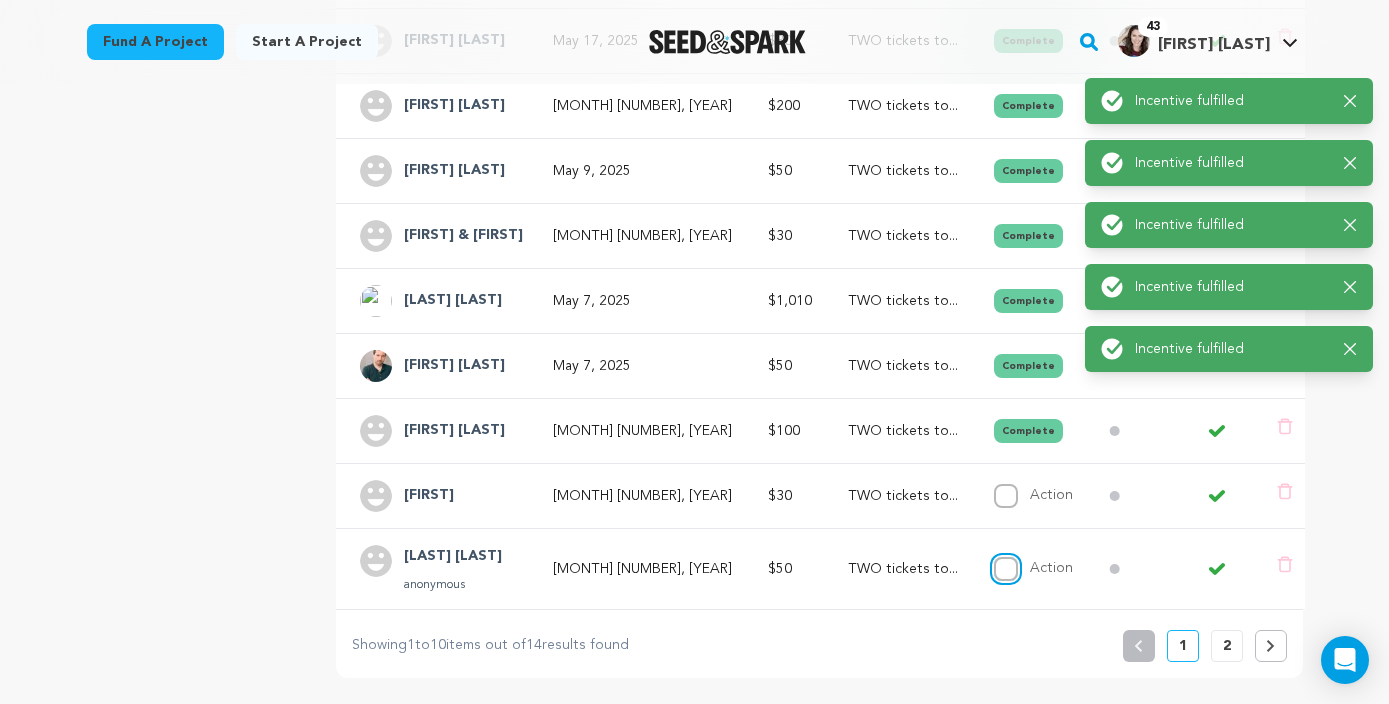 click on "Action" at bounding box center [1006, 569] 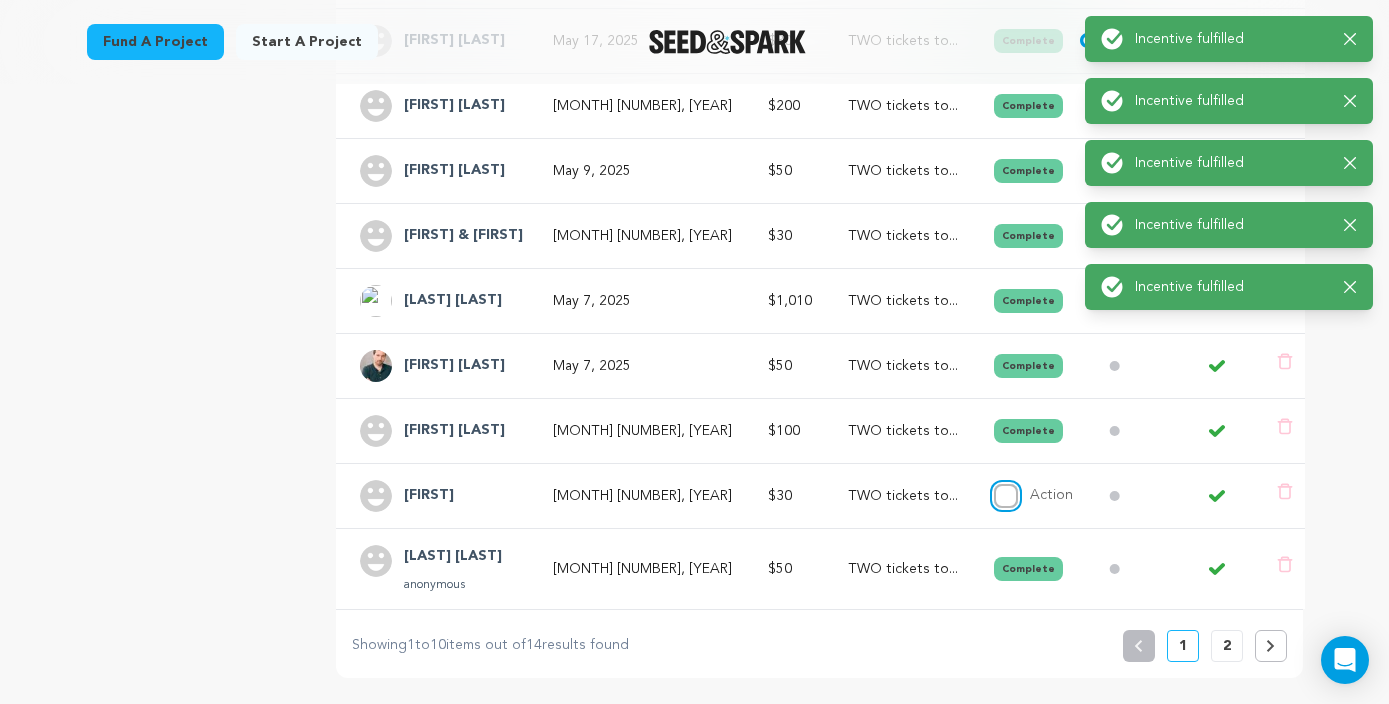 click on "Action" at bounding box center (1006, 496) 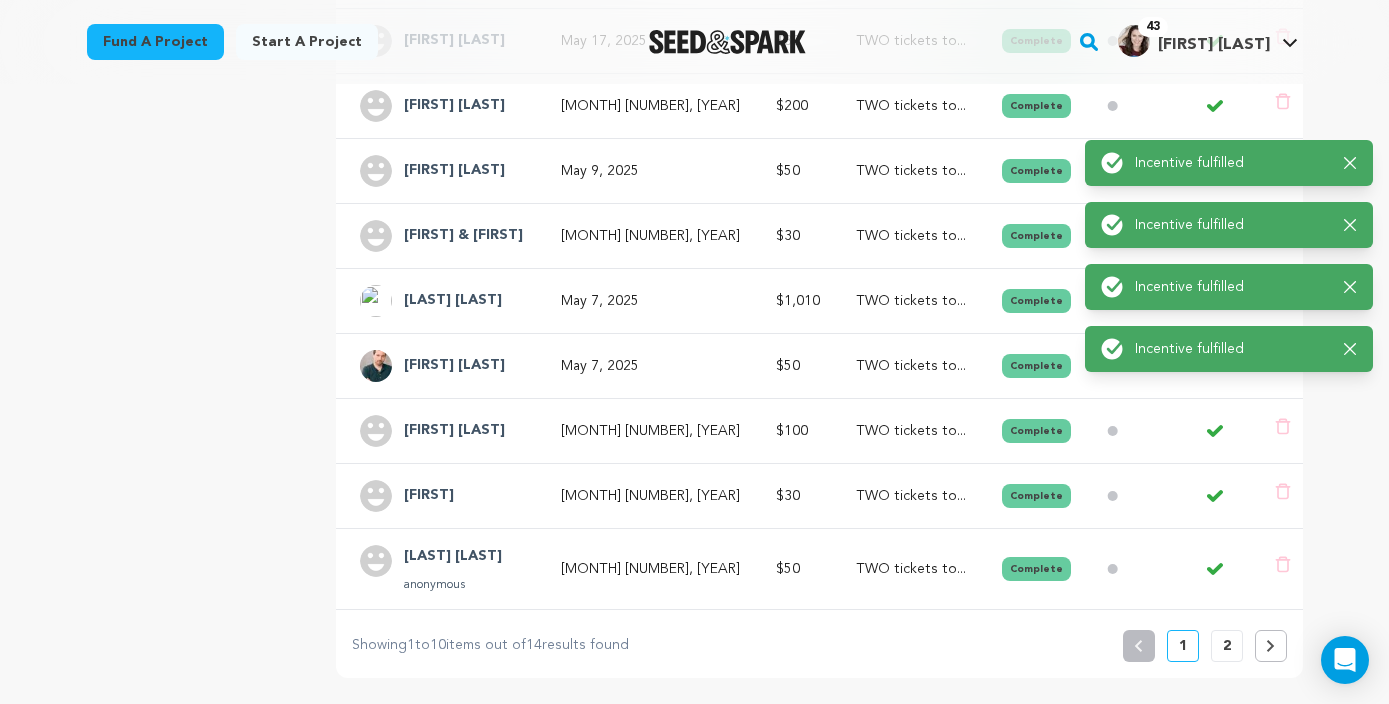click at bounding box center (1271, 646) 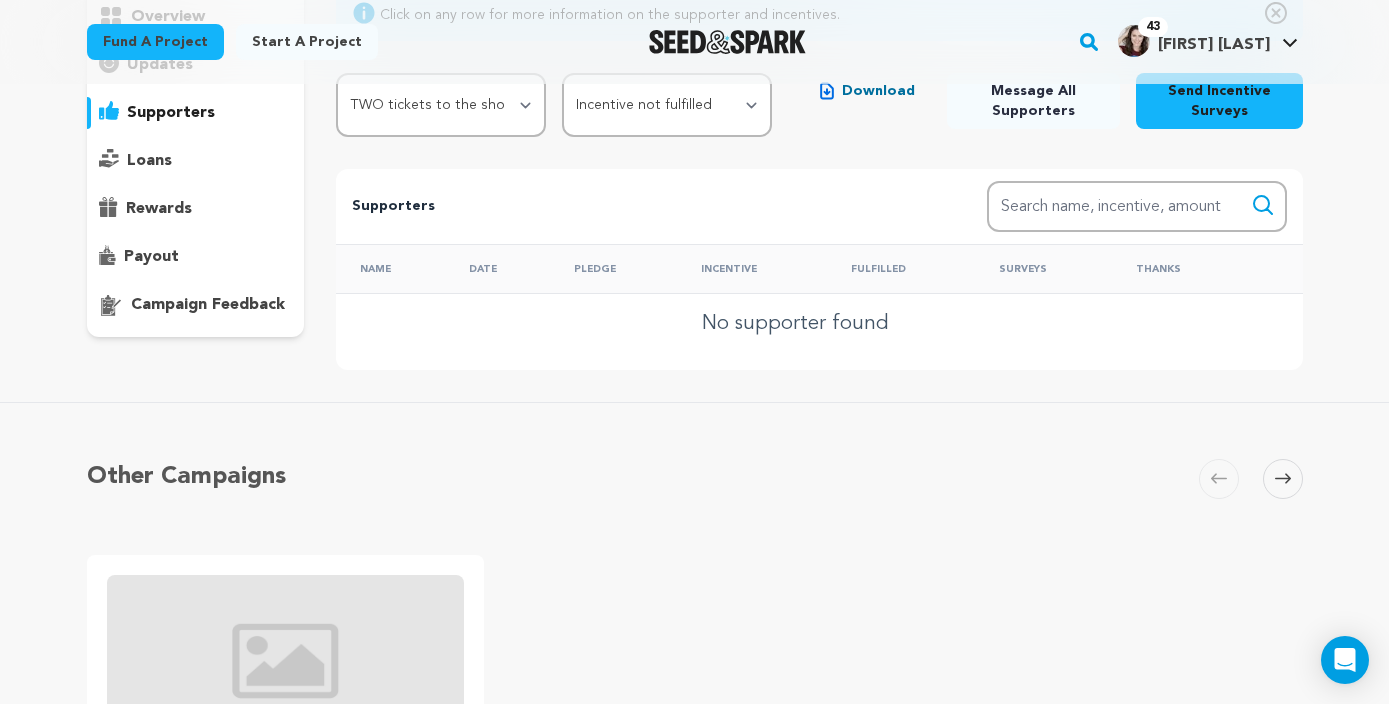 scroll, scrollTop: 185, scrollLeft: 0, axis: vertical 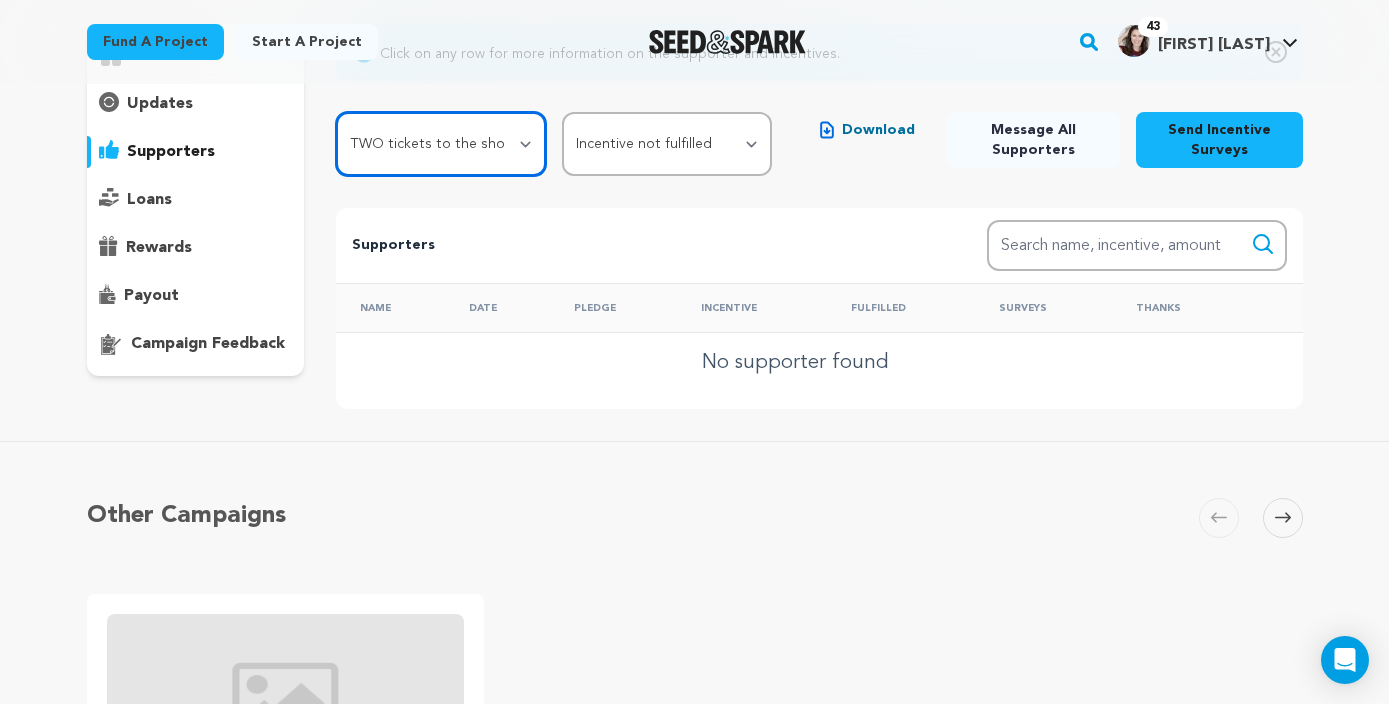 click on "All Incentives
Thank You!!
Ticket Pre-Sale
Dedicated Social Media Shout Out
TWO tickets to the show!
Exclusive BTS Content
Meet Shannon!
Breast Cup
Be In The Play!!
Executive Producer" at bounding box center (441, 144) 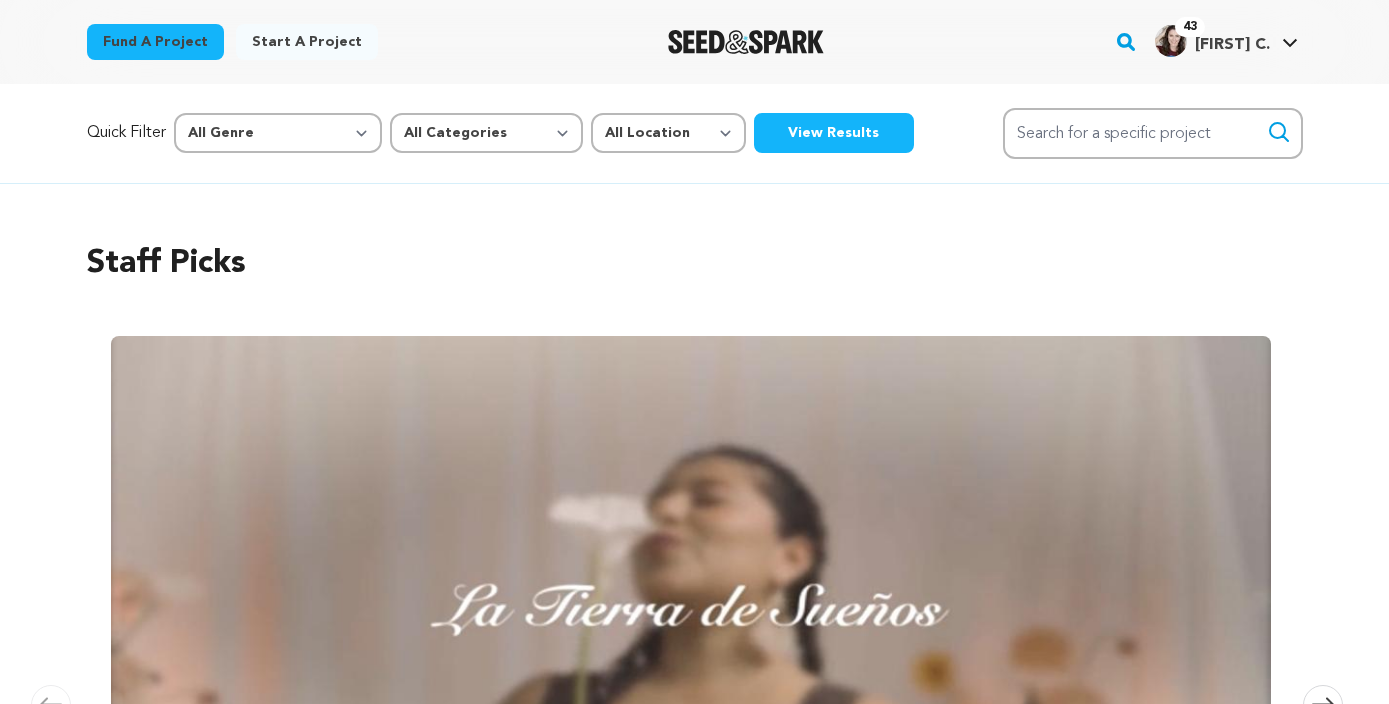 scroll, scrollTop: 0, scrollLeft: 0, axis: both 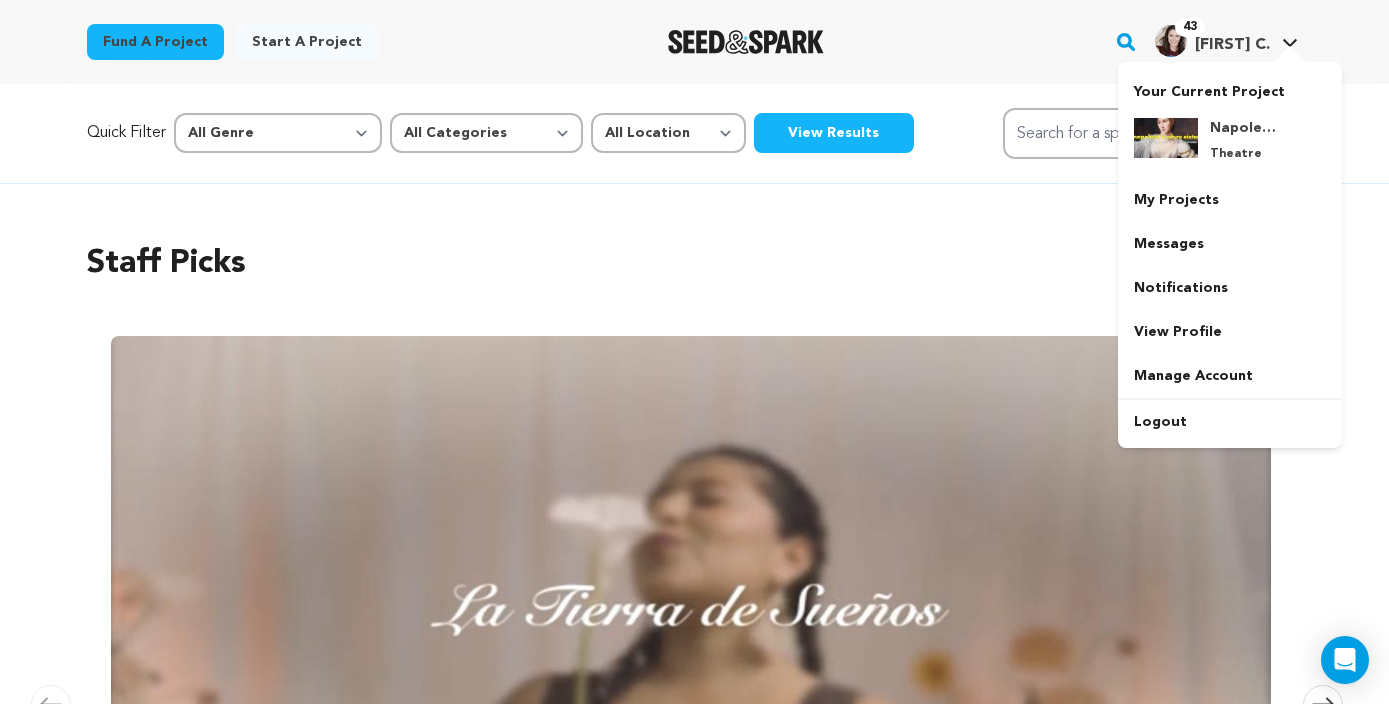 click on "[PERSON] [INITIAL]" at bounding box center [1232, 45] 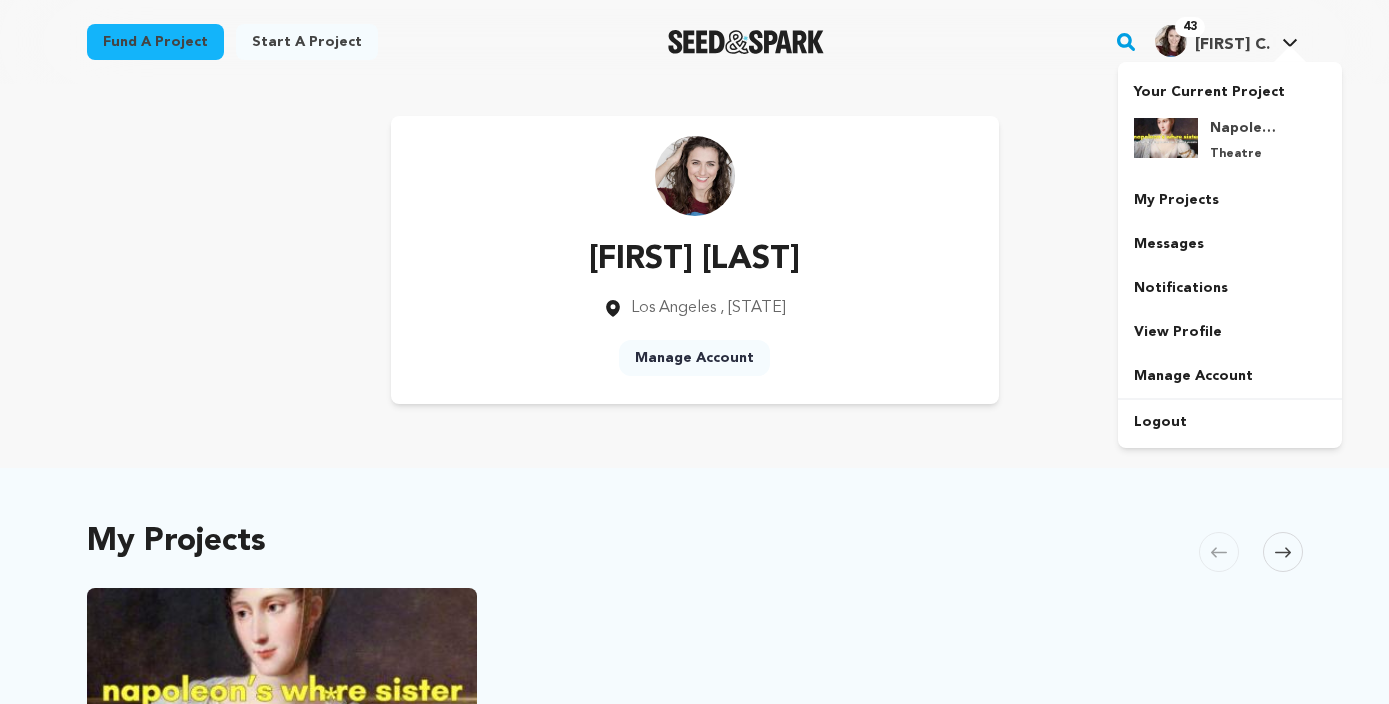 scroll, scrollTop: 0, scrollLeft: 0, axis: both 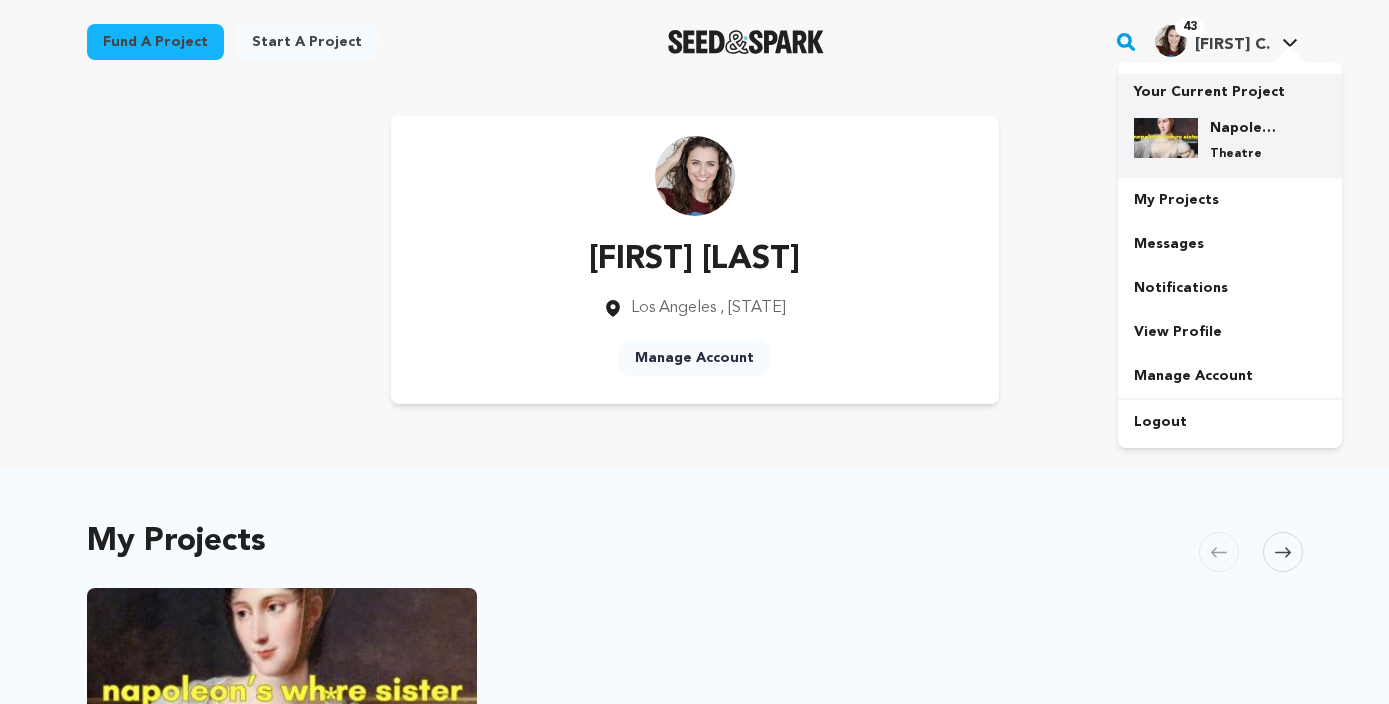 click on "Napoleon's Wh*re Sister" at bounding box center [1246, 128] 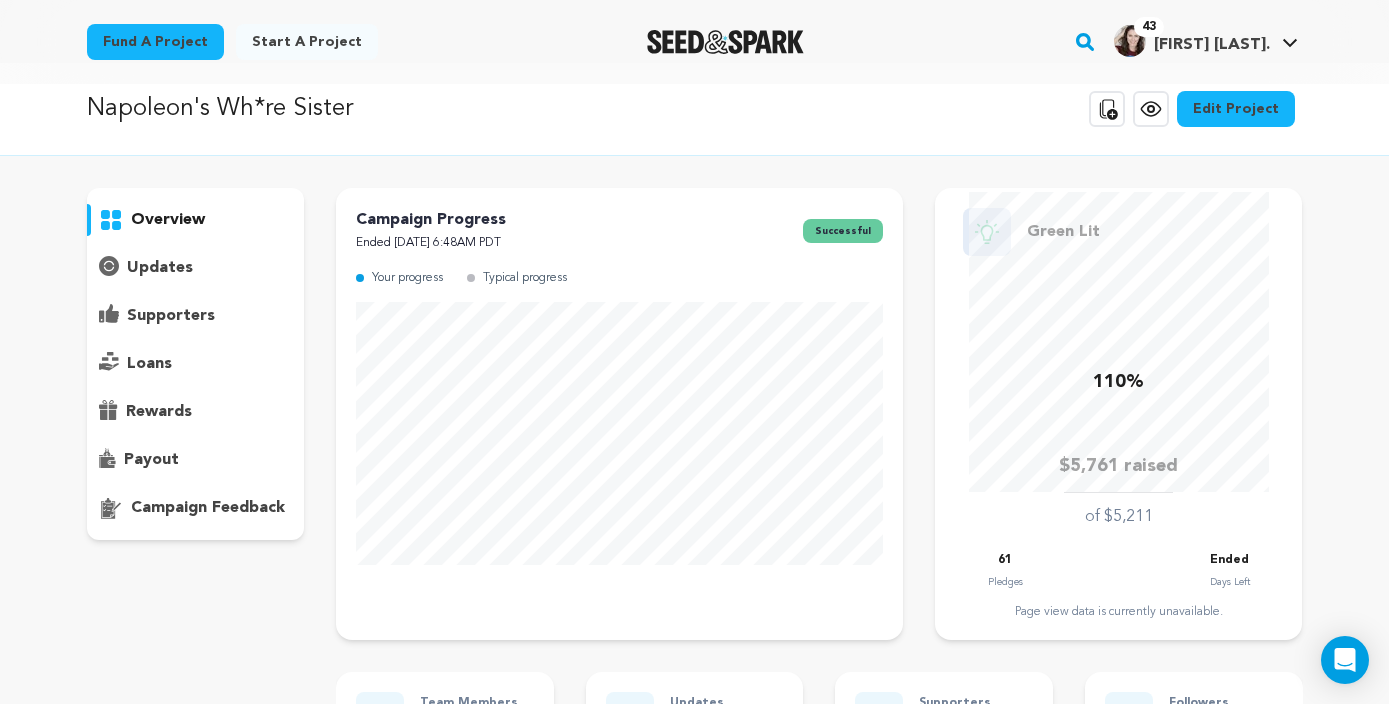 scroll, scrollTop: 23, scrollLeft: 0, axis: vertical 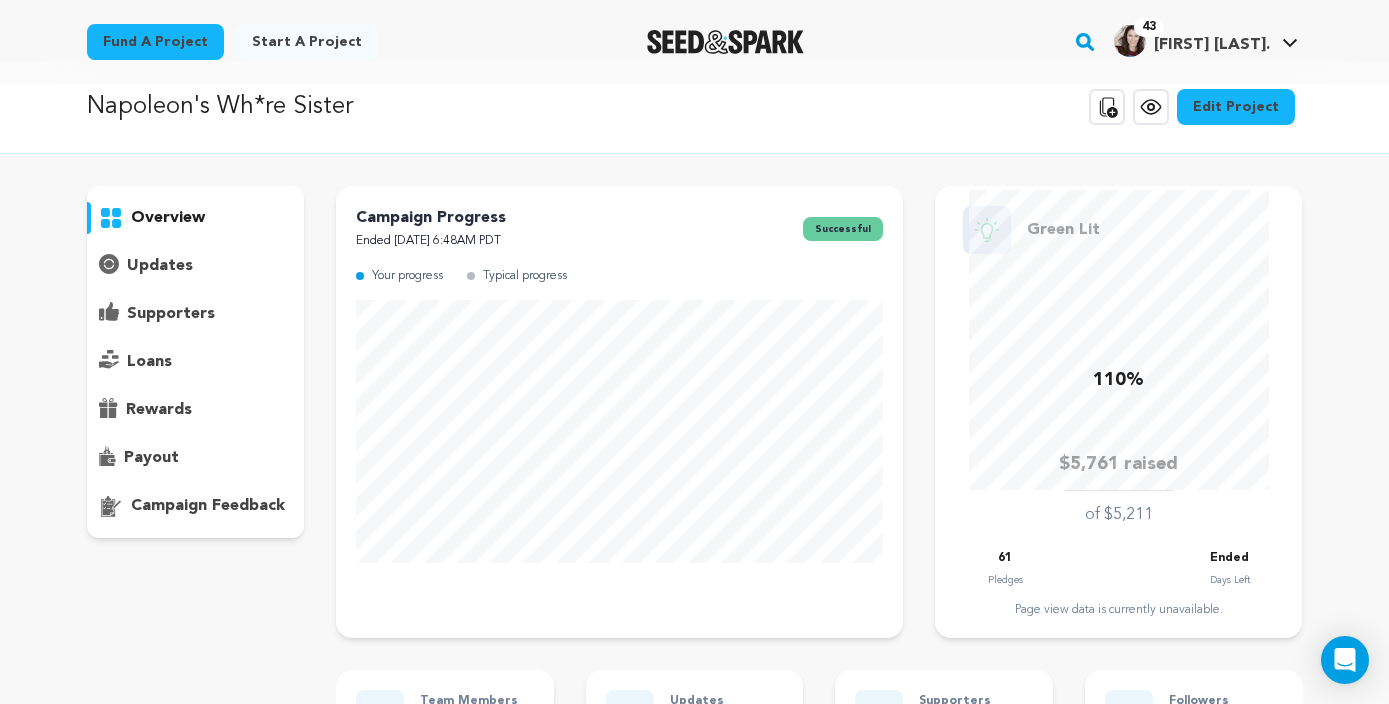 click on "rewards" at bounding box center (159, 410) 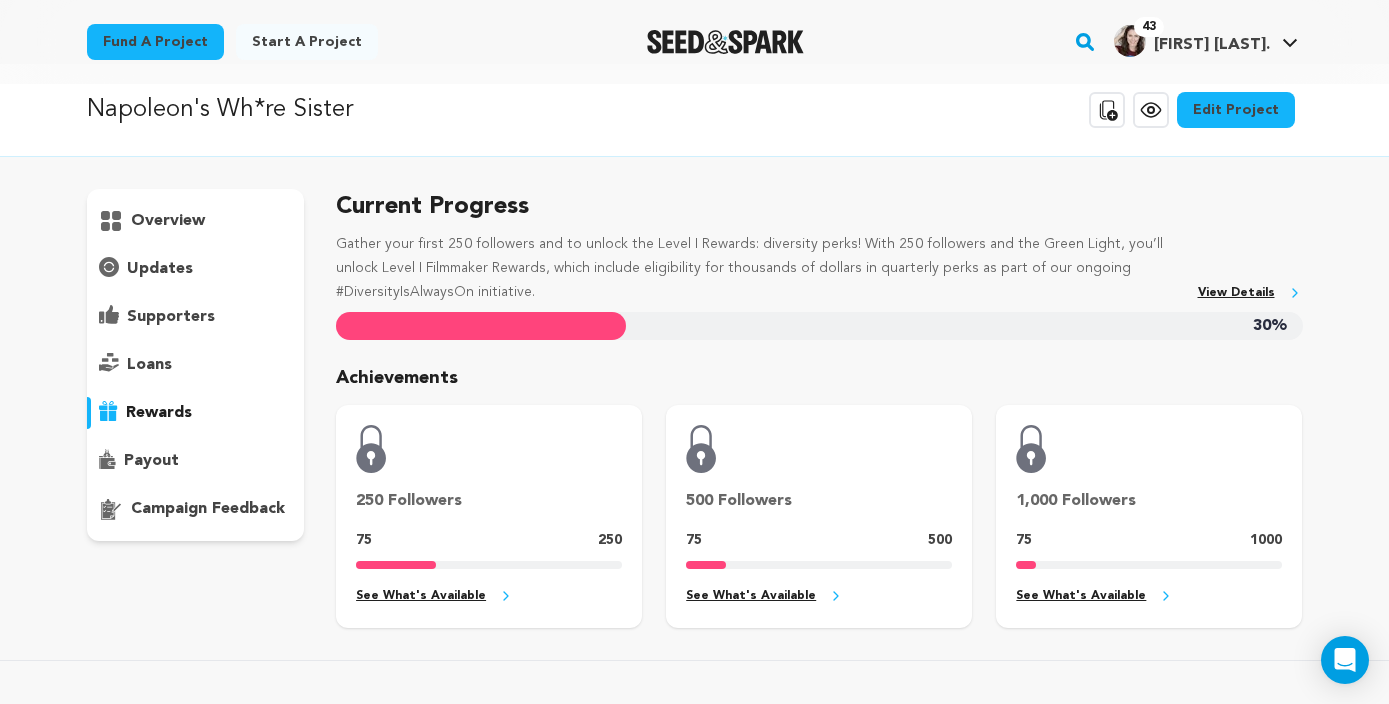 scroll, scrollTop: 0, scrollLeft: 0, axis: both 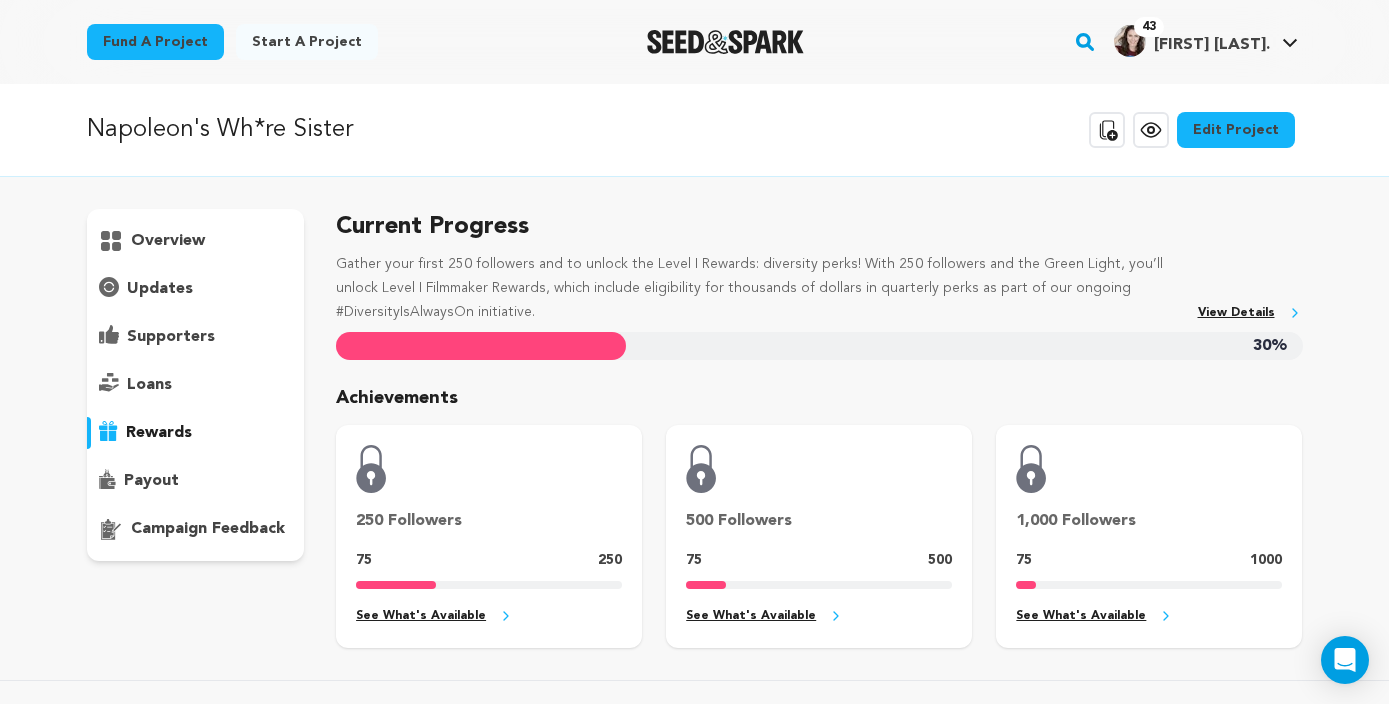 click on "supporters" at bounding box center (171, 337) 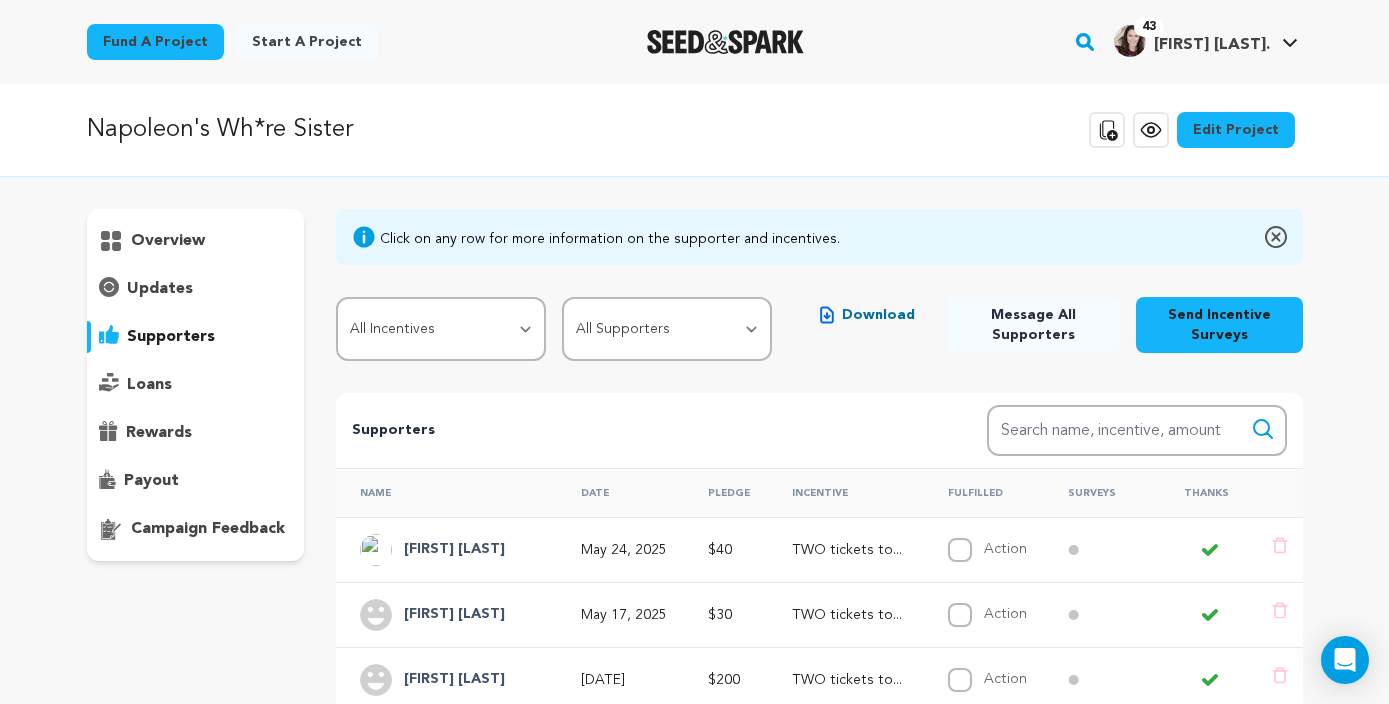 click on "overview" at bounding box center [168, 241] 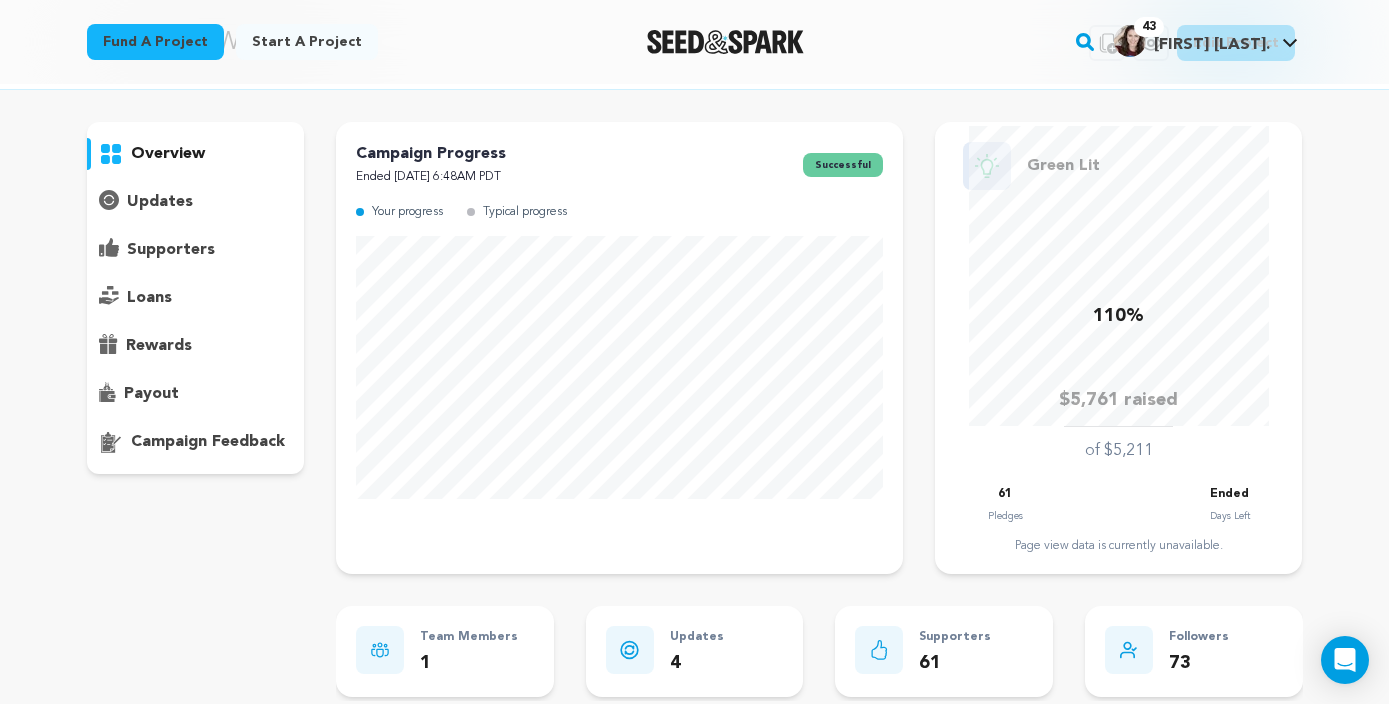 scroll, scrollTop: 0, scrollLeft: 0, axis: both 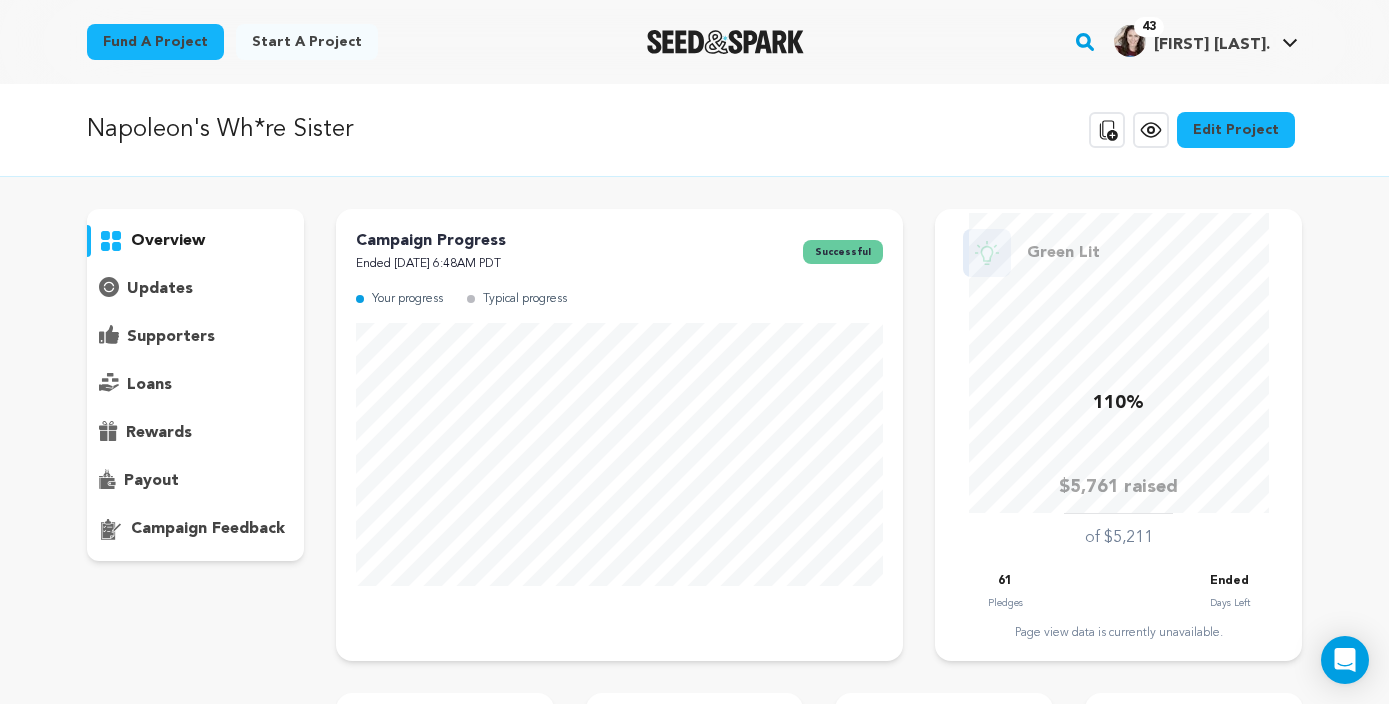 click 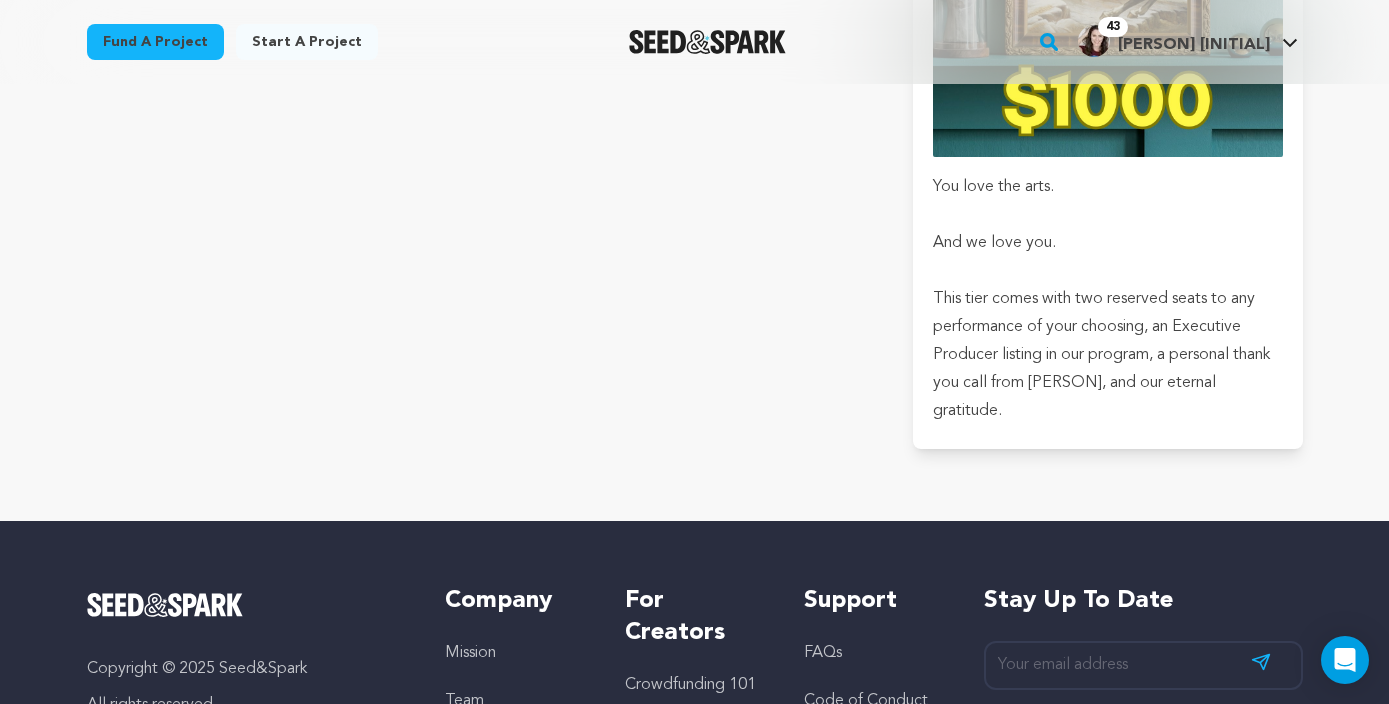 scroll, scrollTop: 10101, scrollLeft: 0, axis: vertical 